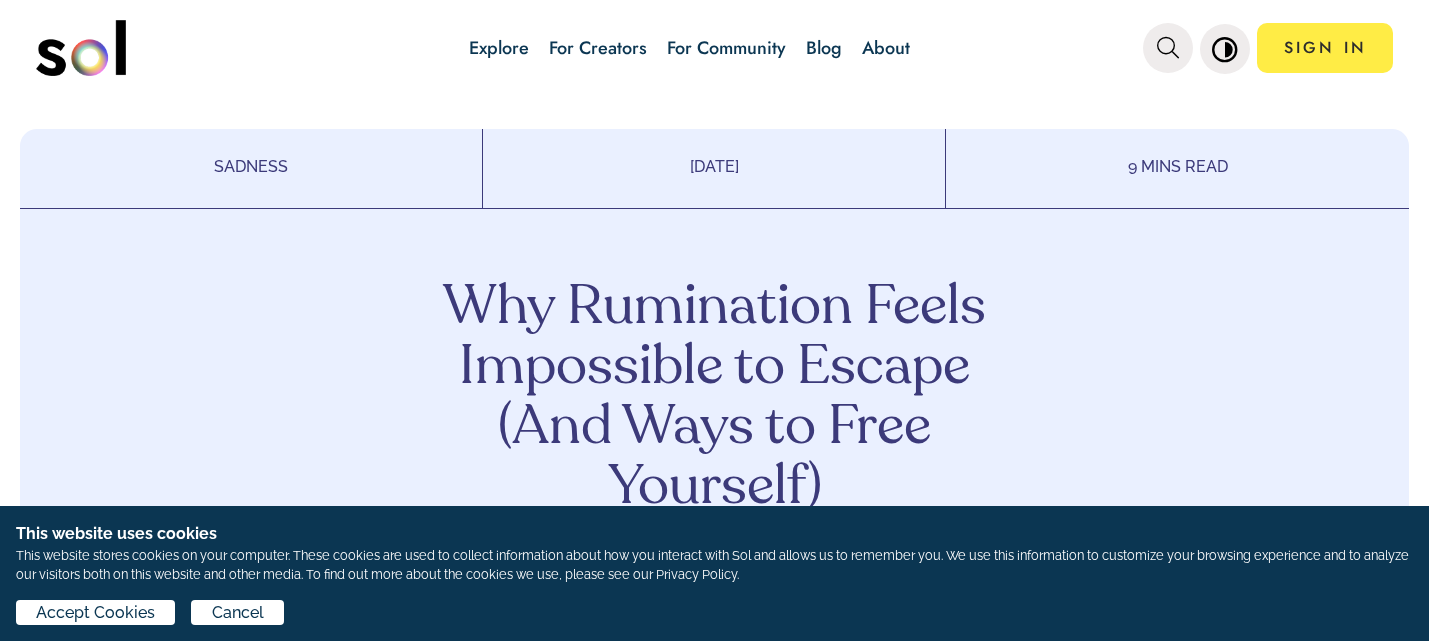 scroll, scrollTop: 0, scrollLeft: 0, axis: both 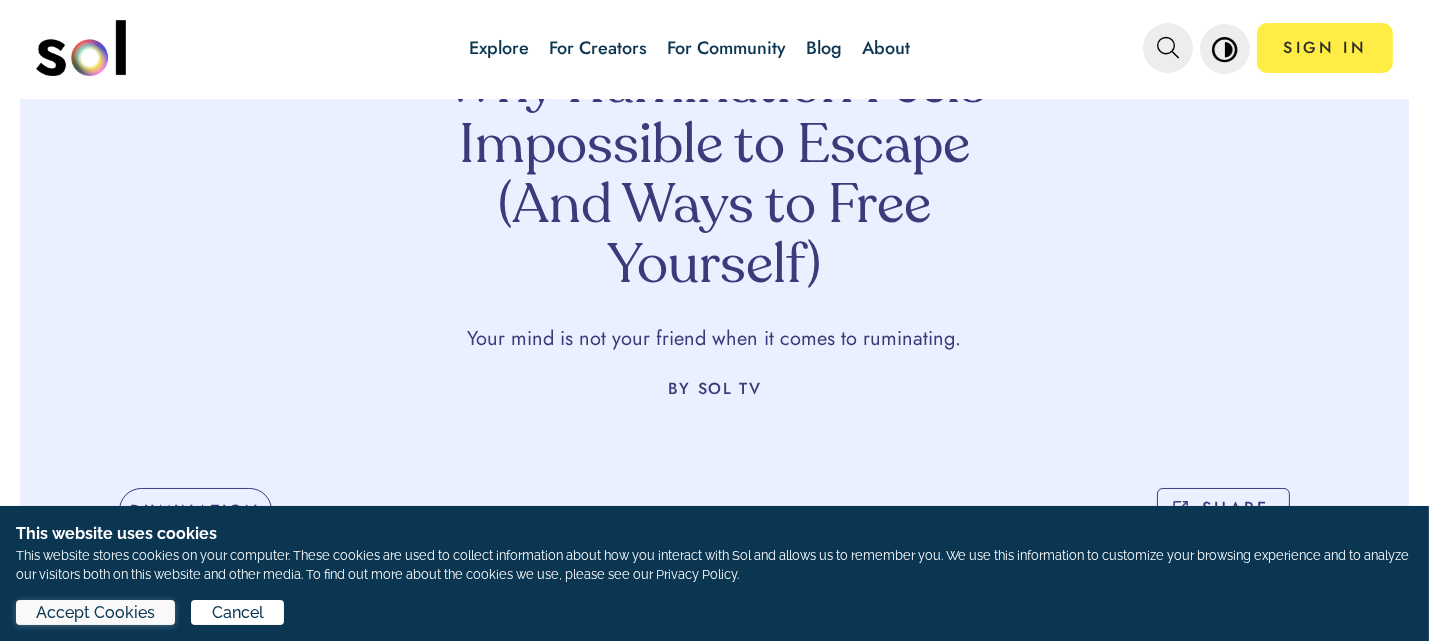 click on "Accept Cookies" at bounding box center (95, 613) 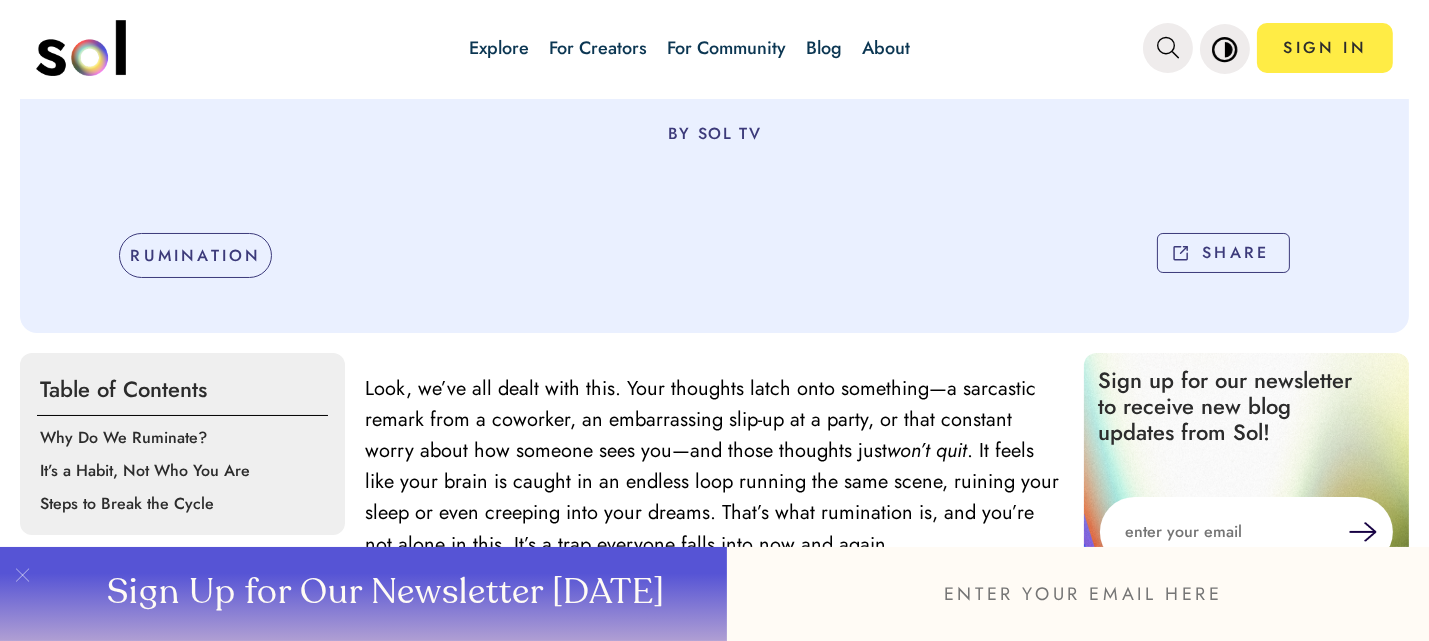 scroll, scrollTop: 498, scrollLeft: 0, axis: vertical 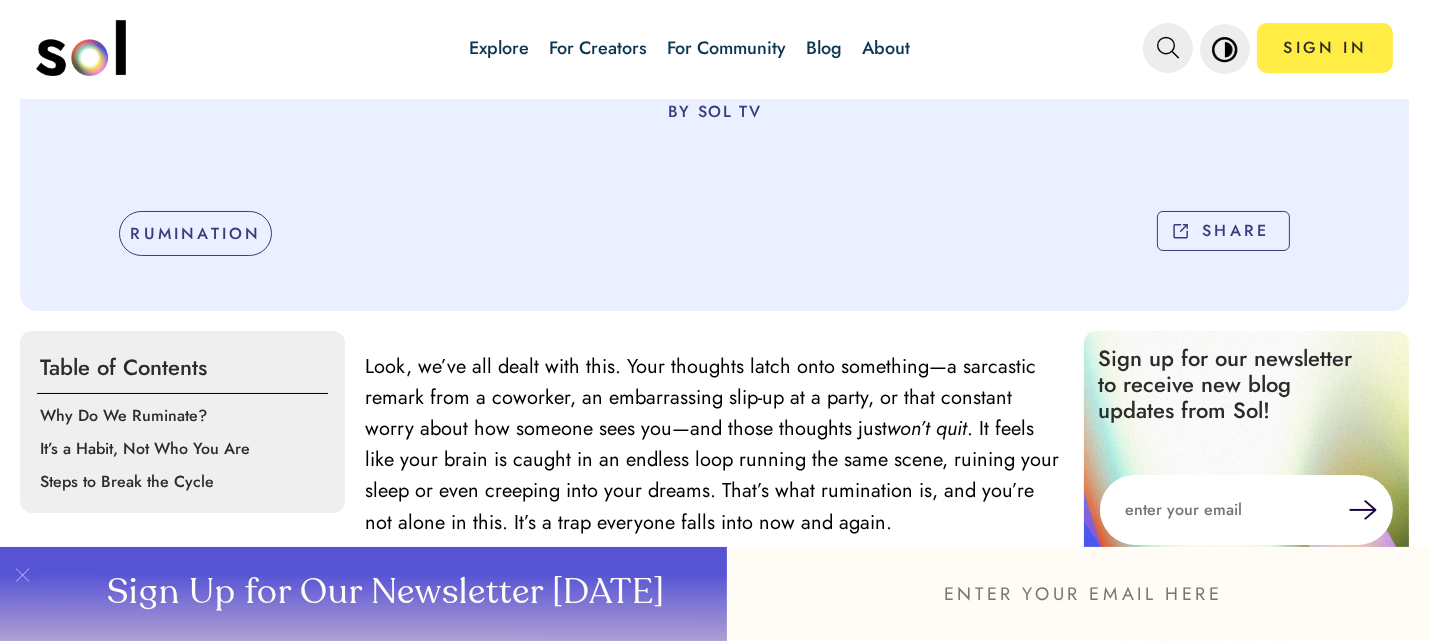 click at bounding box center [1078, 594] 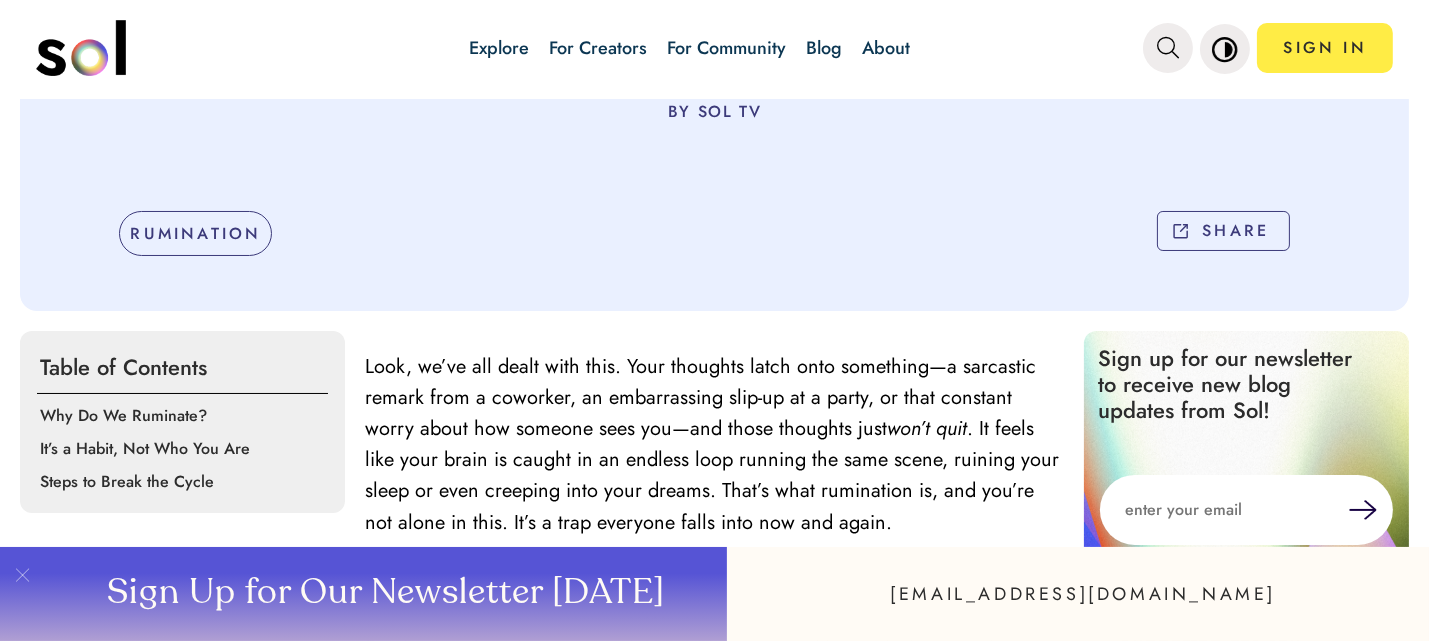 type on "[EMAIL_ADDRESS][DOMAIN_NAME]" 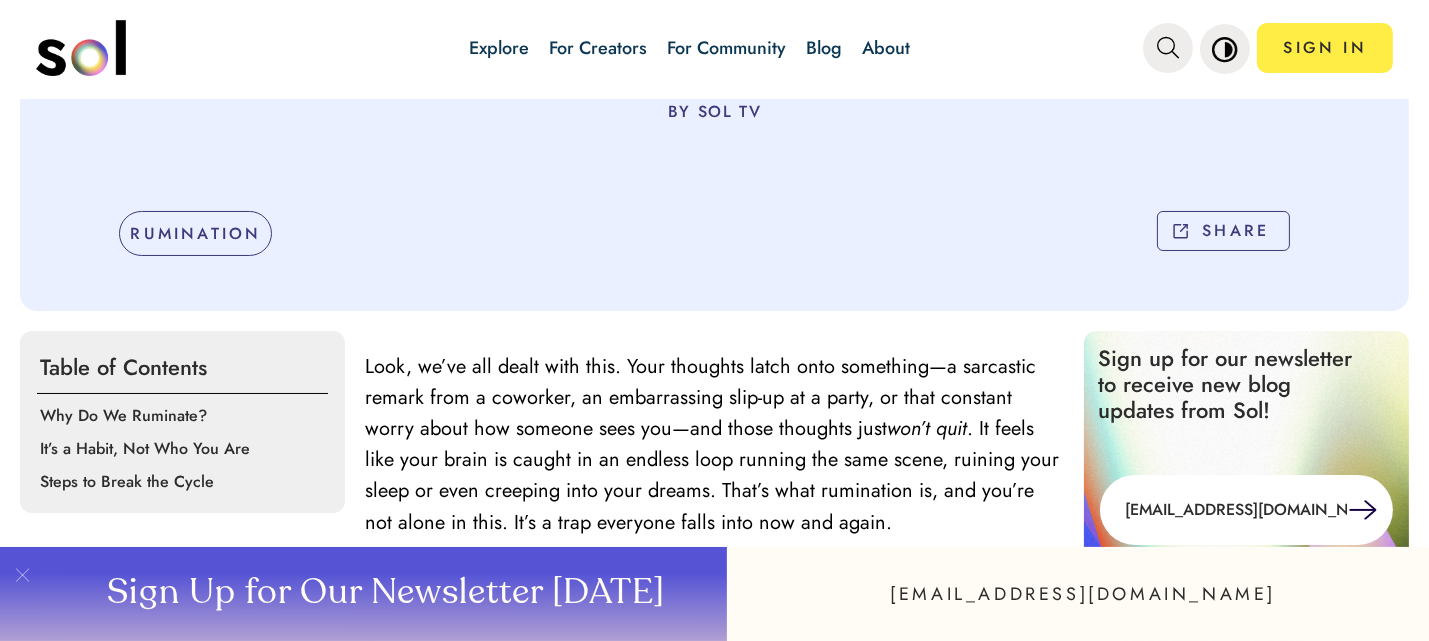 type on "[EMAIL_ADDRESS][DOMAIN_NAME]" 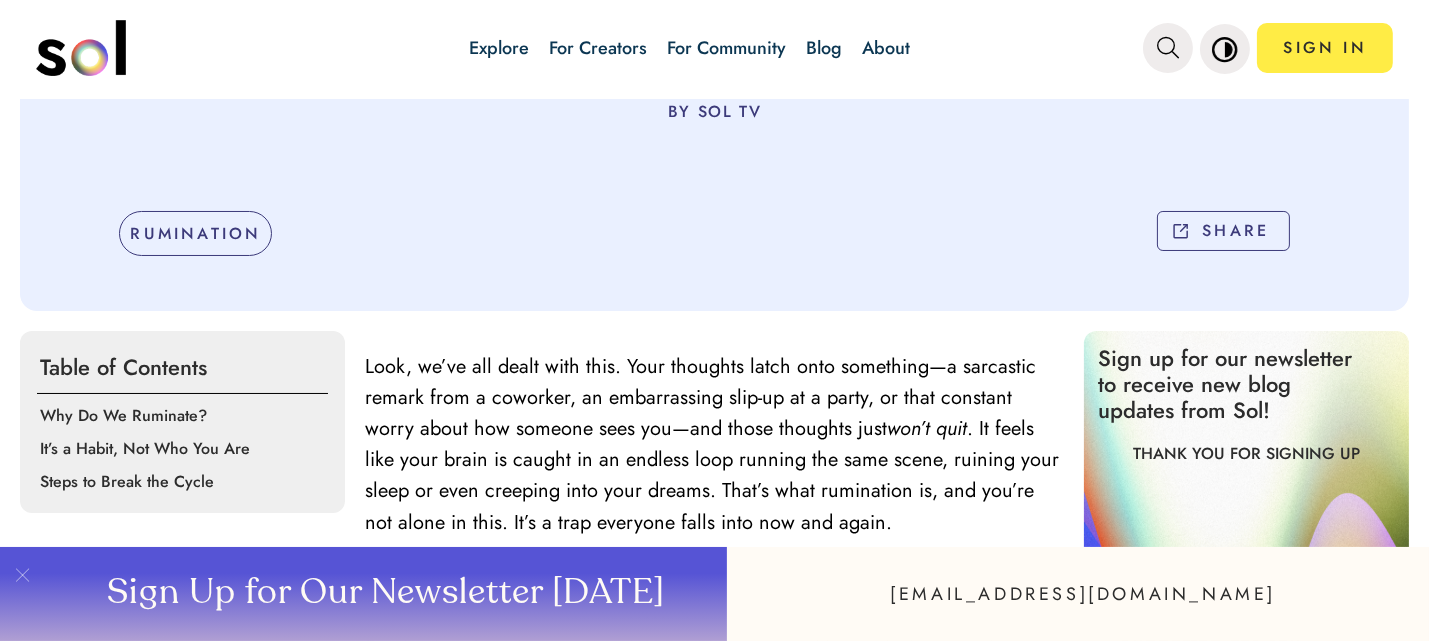 click on "Sign Up for Our Newsletter [DATE]" at bounding box center (384, 594) 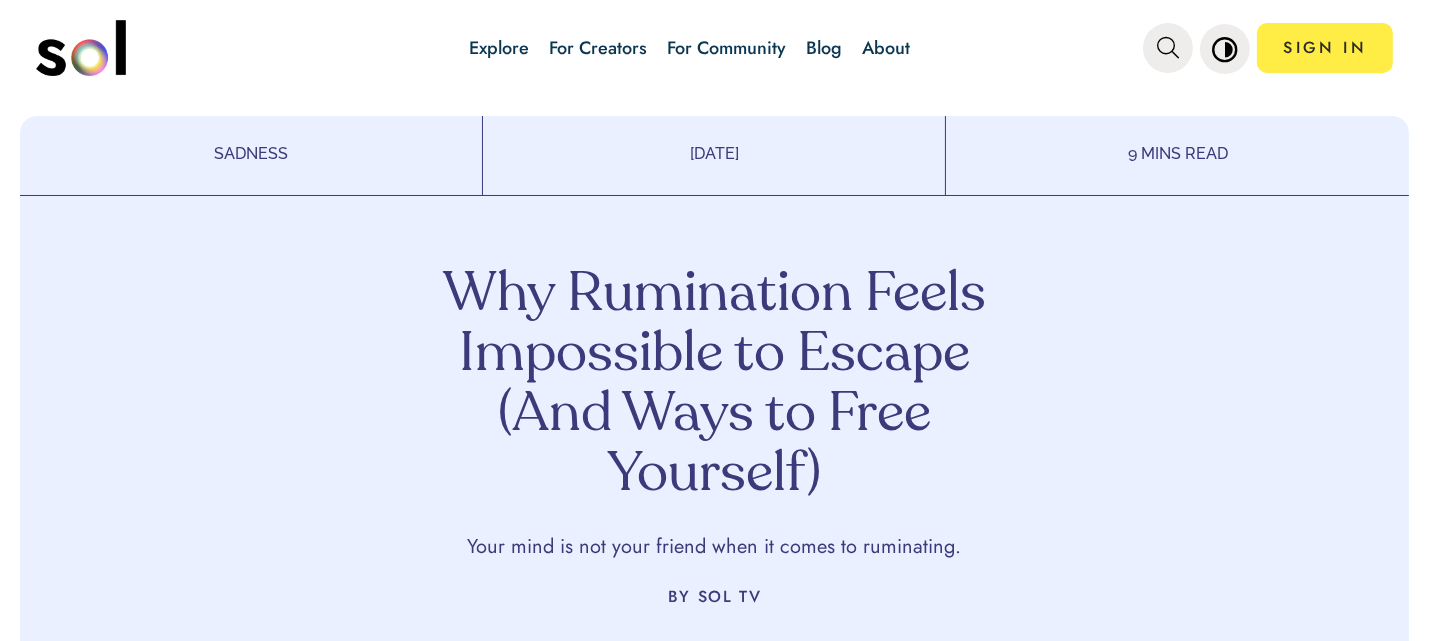 scroll, scrollTop: 11, scrollLeft: 0, axis: vertical 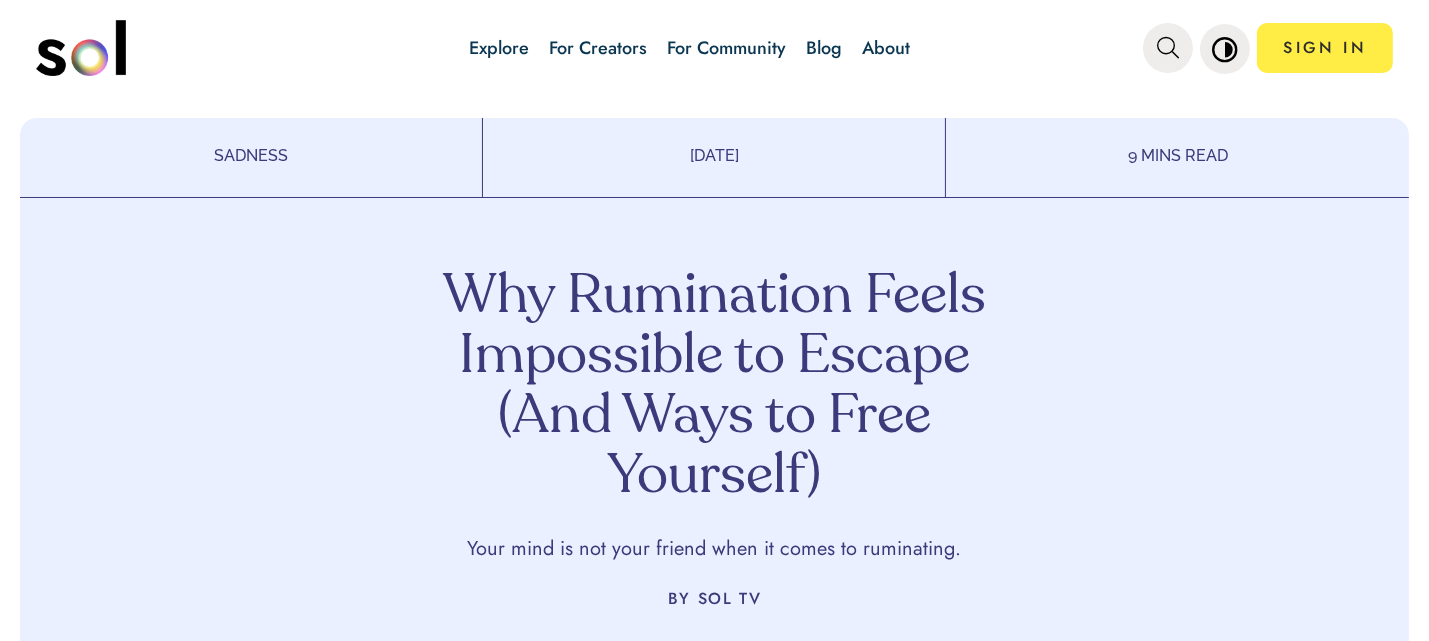 click on "Blog" at bounding box center [824, 48] 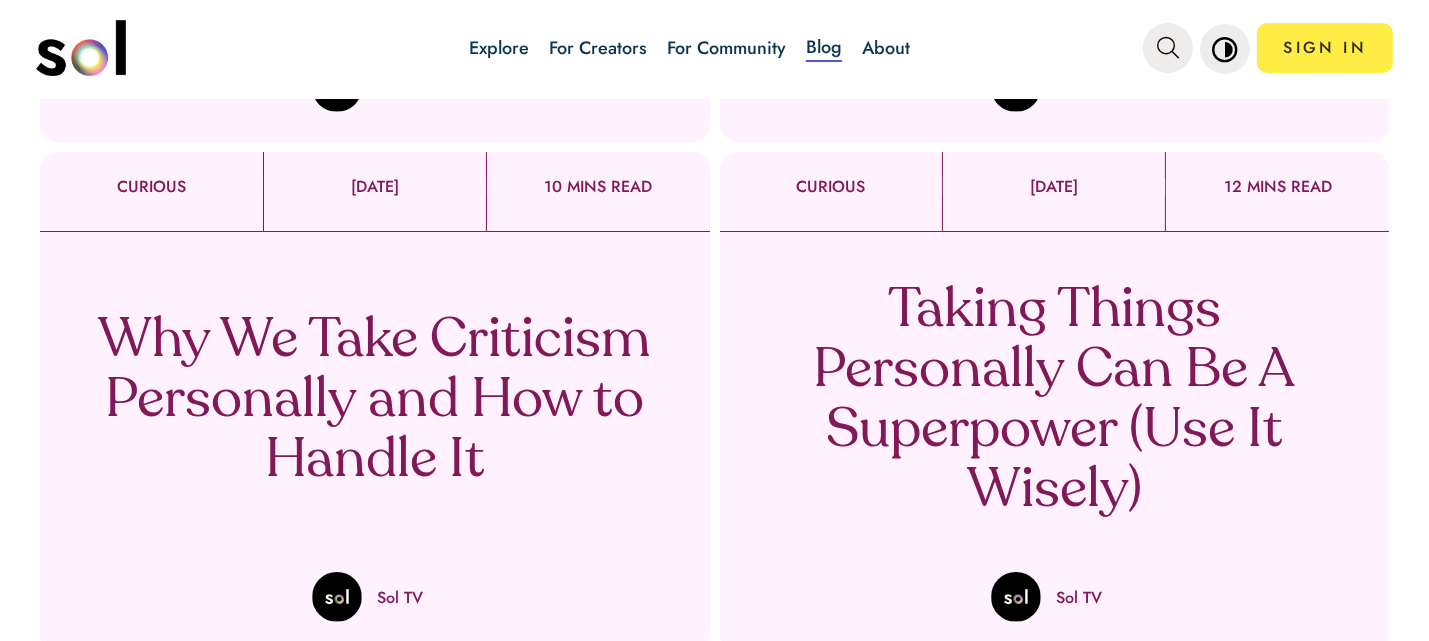 scroll, scrollTop: 1196, scrollLeft: 0, axis: vertical 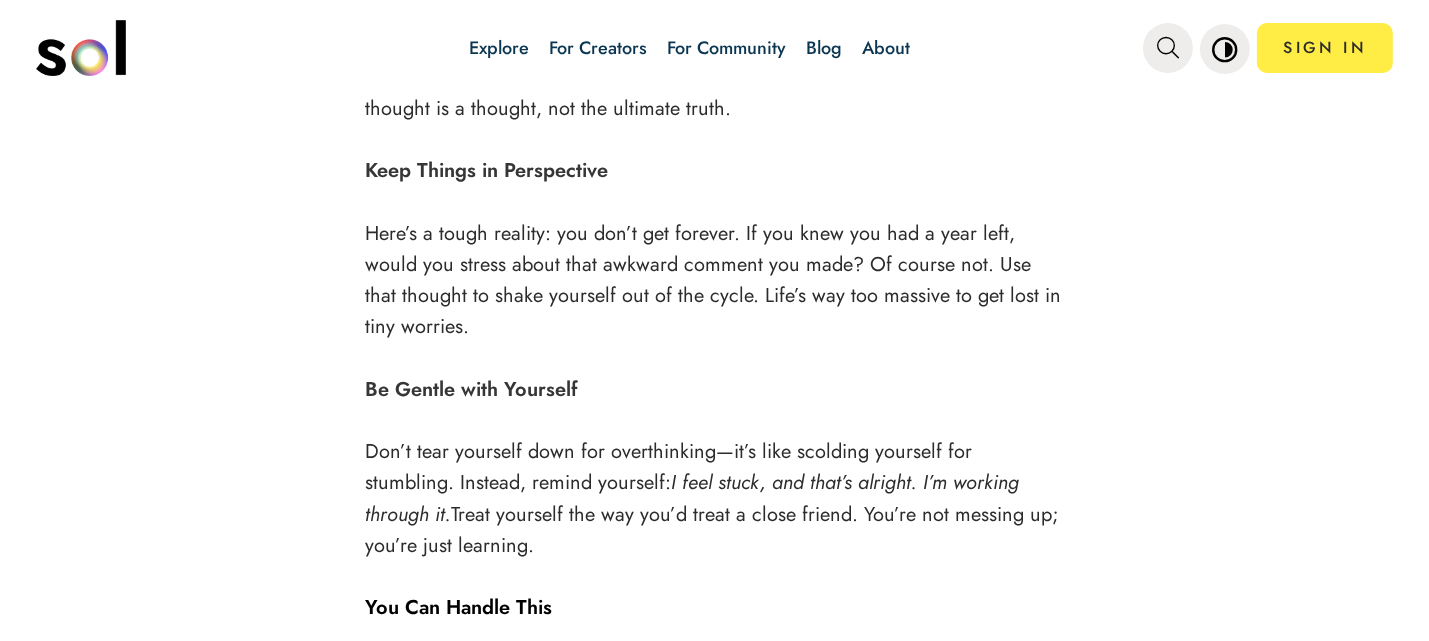 click on "Blog" at bounding box center (824, 48) 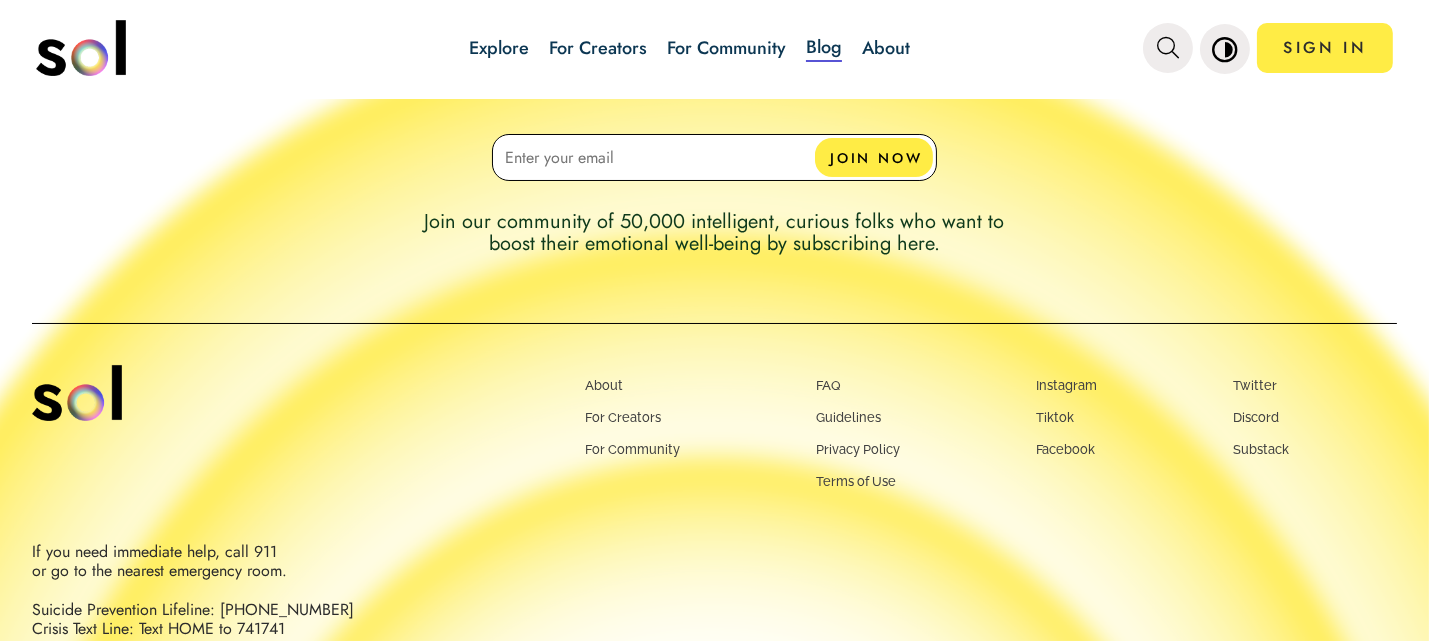 scroll, scrollTop: 659, scrollLeft: 0, axis: vertical 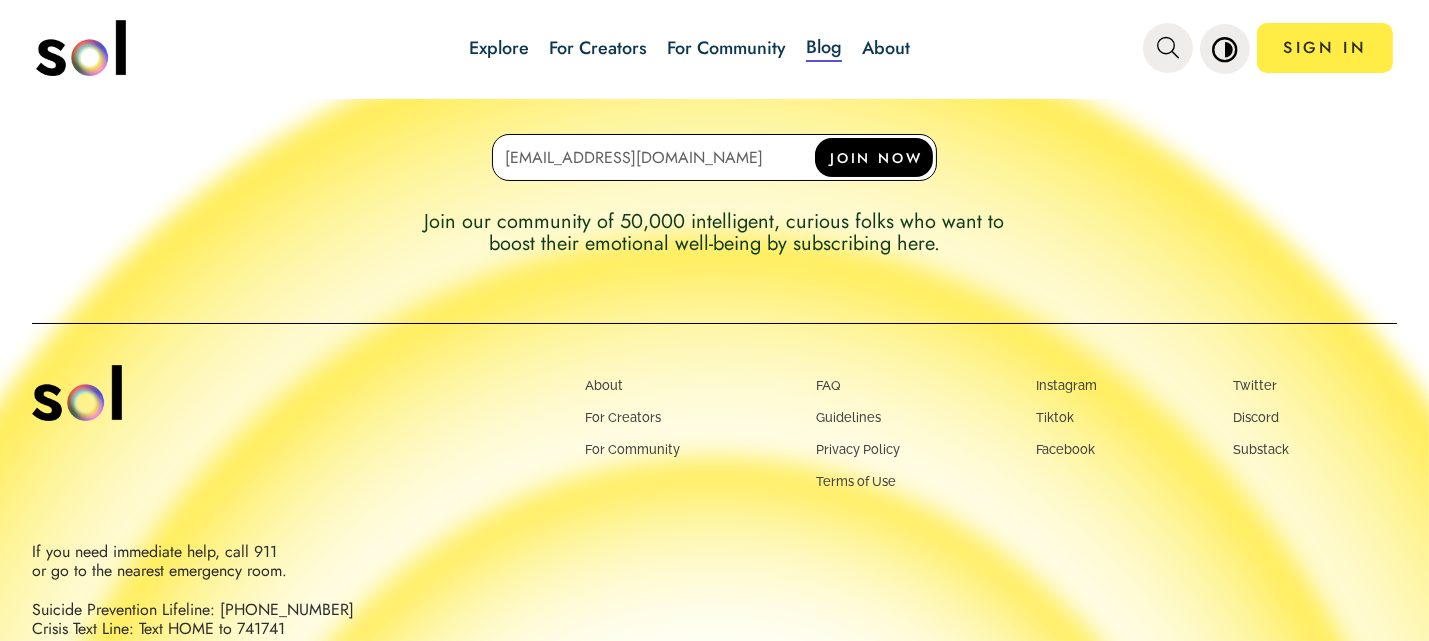 click on "JOIN NOW" at bounding box center (874, 157) 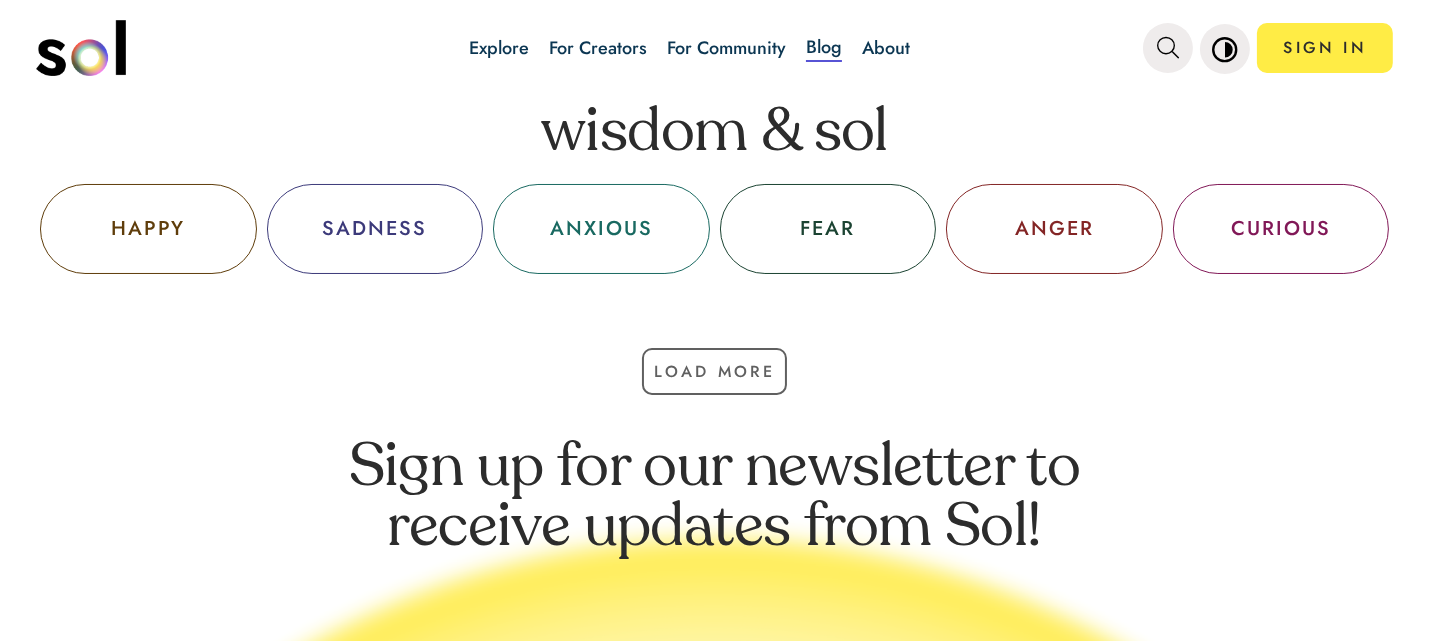 scroll, scrollTop: 0, scrollLeft: 0, axis: both 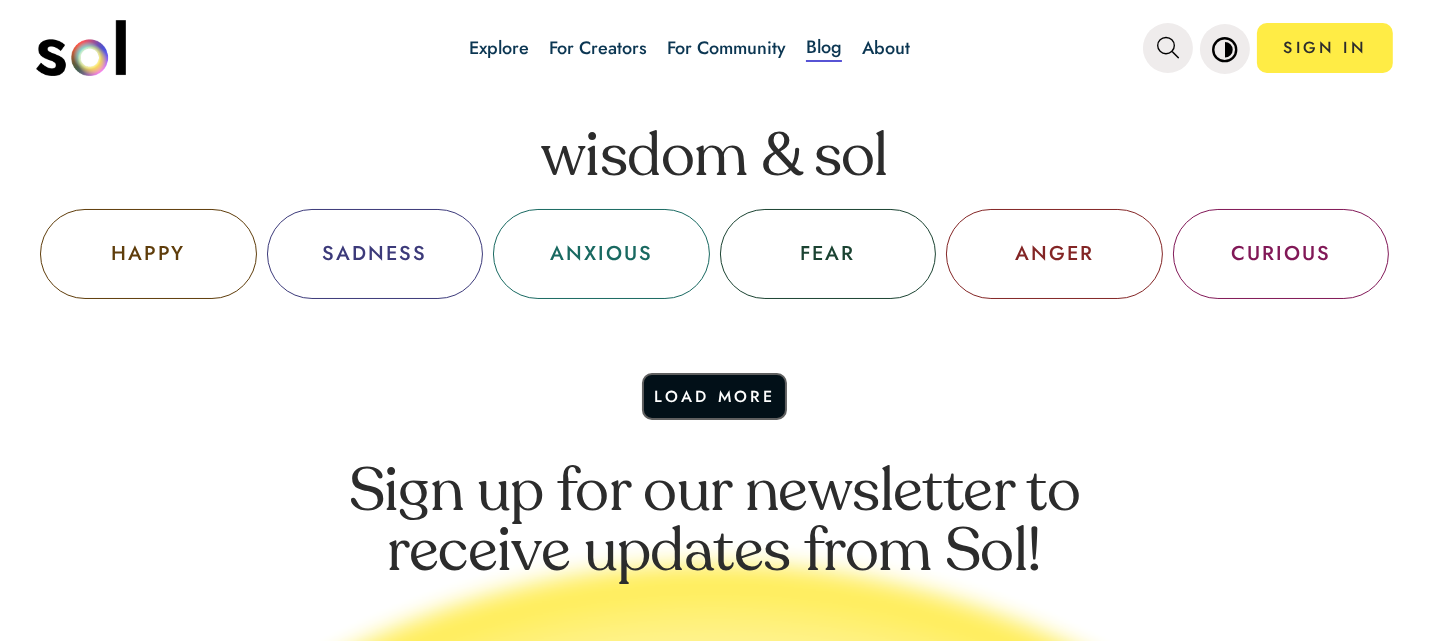 click on "Load More" at bounding box center [715, 396] 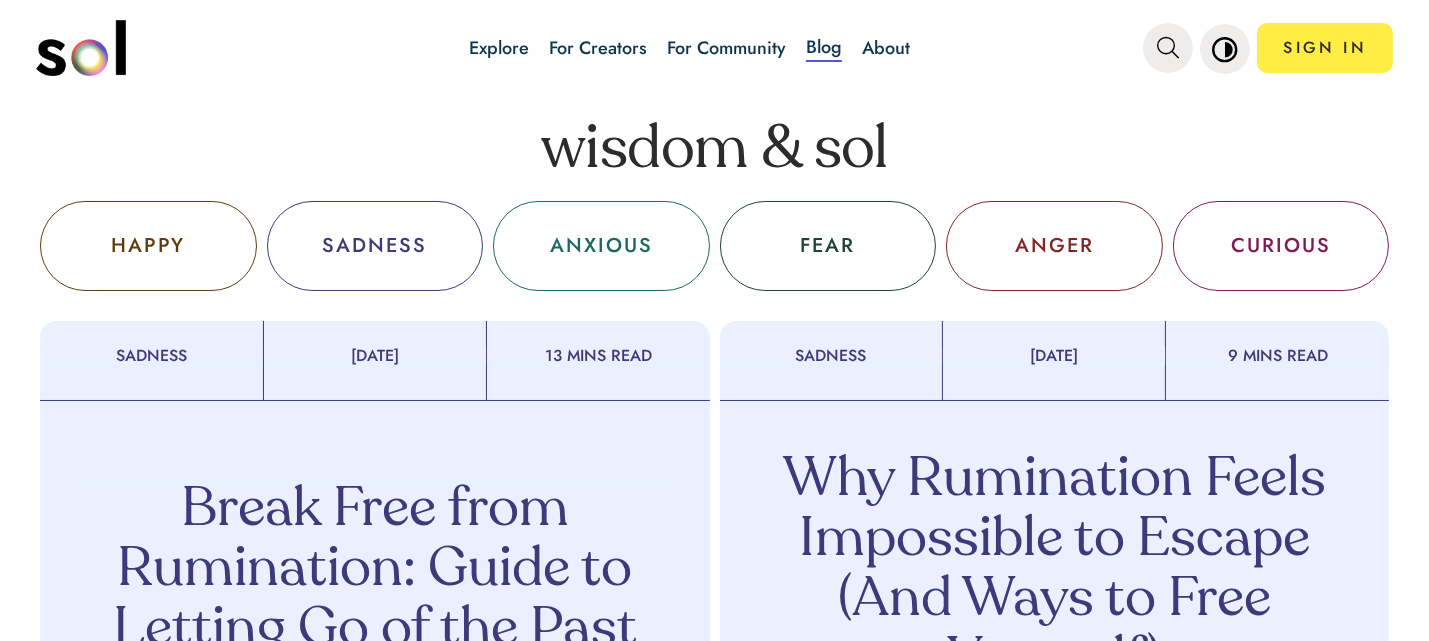 scroll, scrollTop: 0, scrollLeft: 0, axis: both 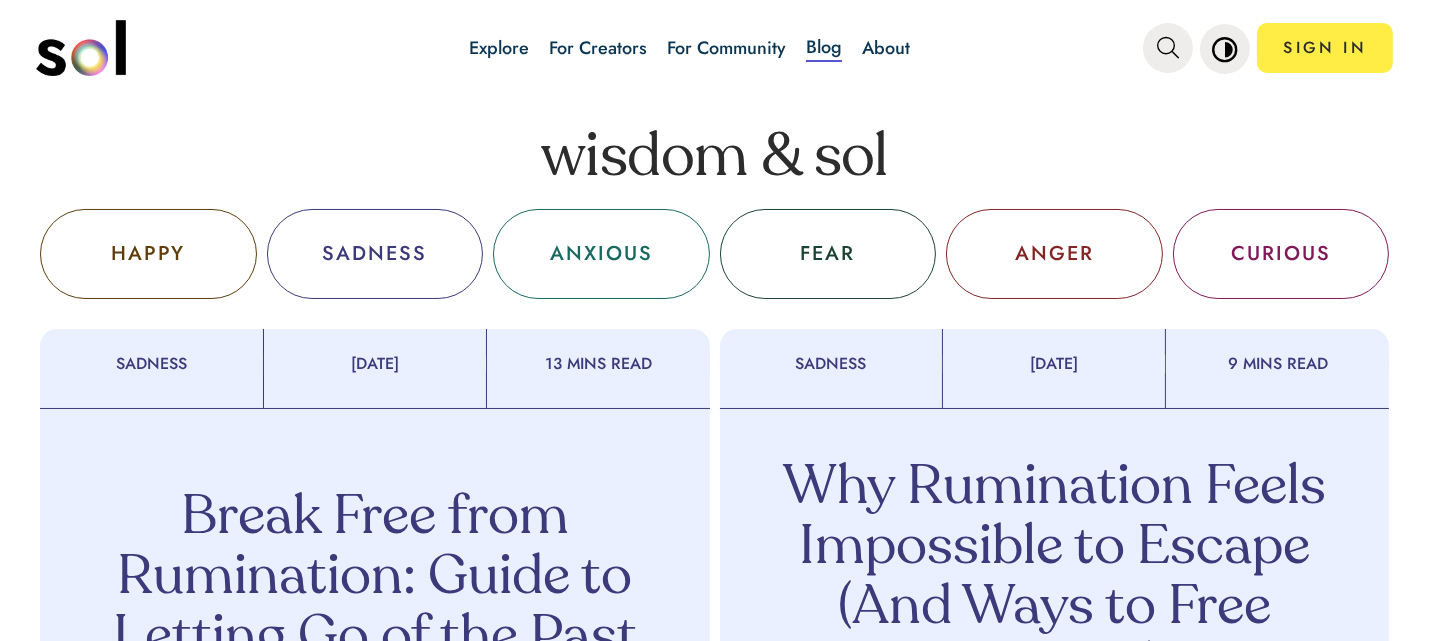 click on "ANXIOUS" at bounding box center (601, 254) 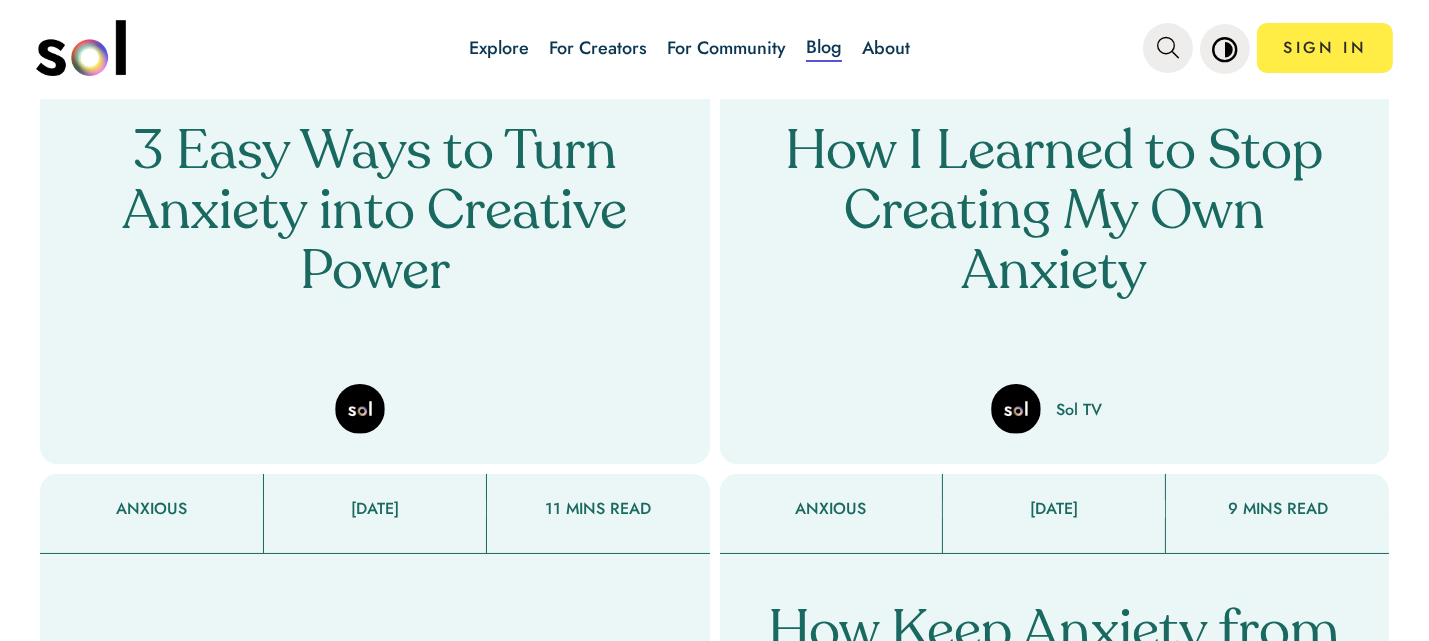 scroll, scrollTop: 367, scrollLeft: 0, axis: vertical 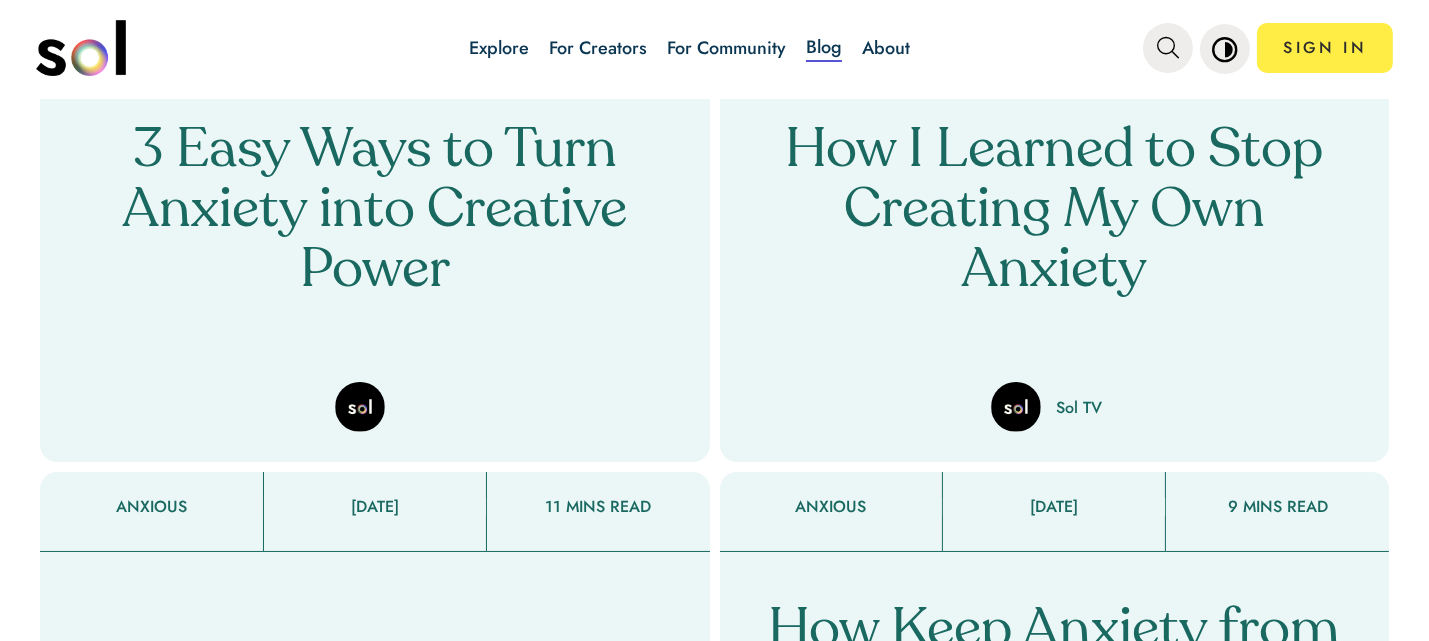 click on "3 Easy Ways to Turn Anxiety into Creative Power" at bounding box center (375, 212) 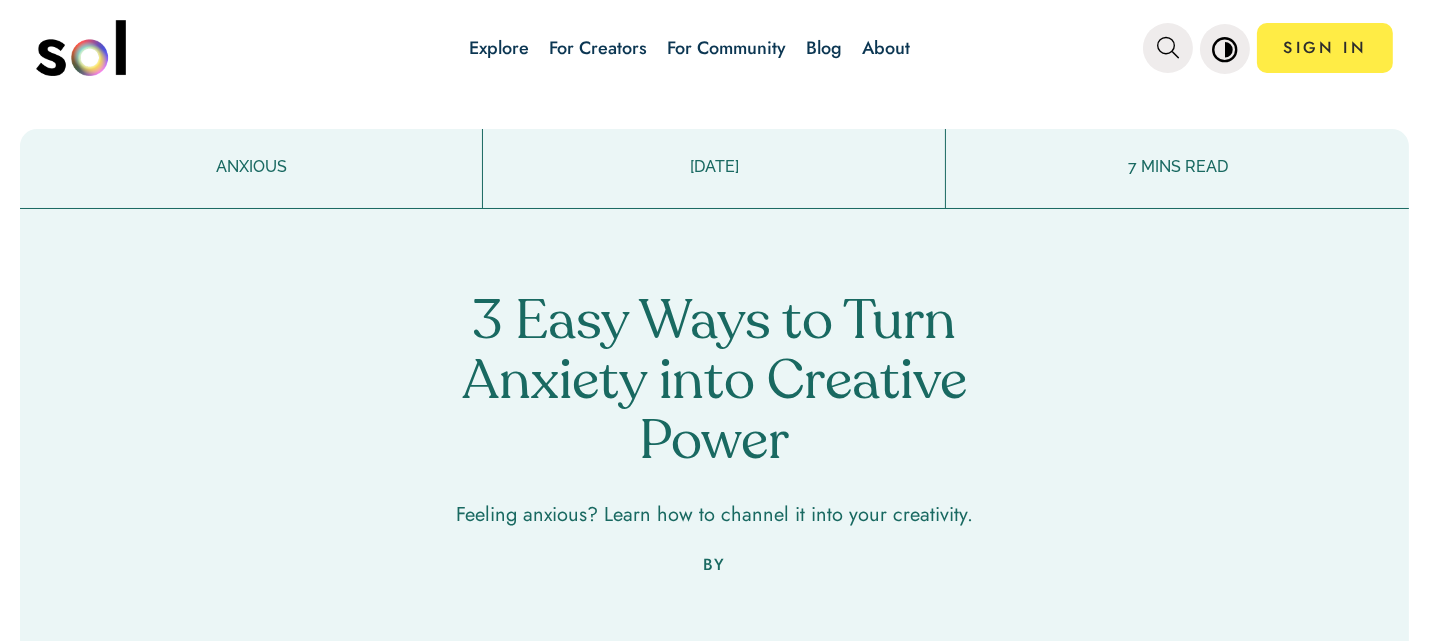 scroll, scrollTop: 0, scrollLeft: 0, axis: both 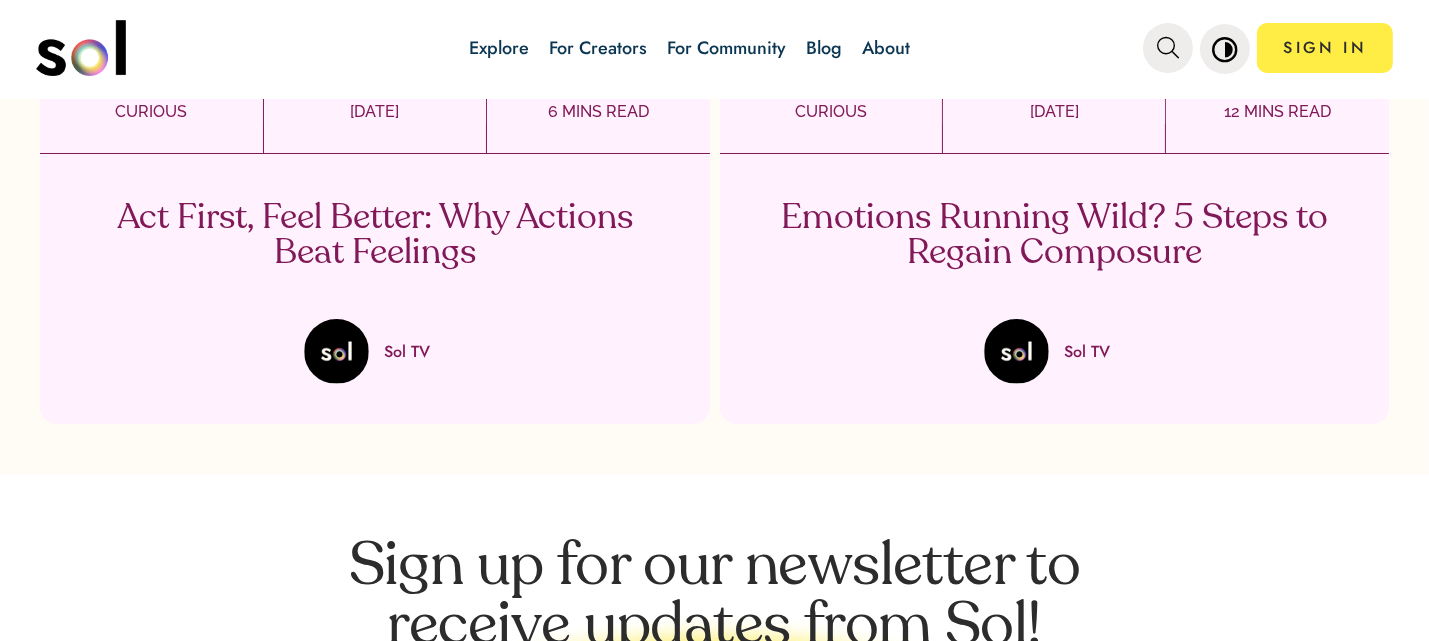 click on "Act First, Feel Better: Why Actions Beat Feelings" at bounding box center [375, 236] 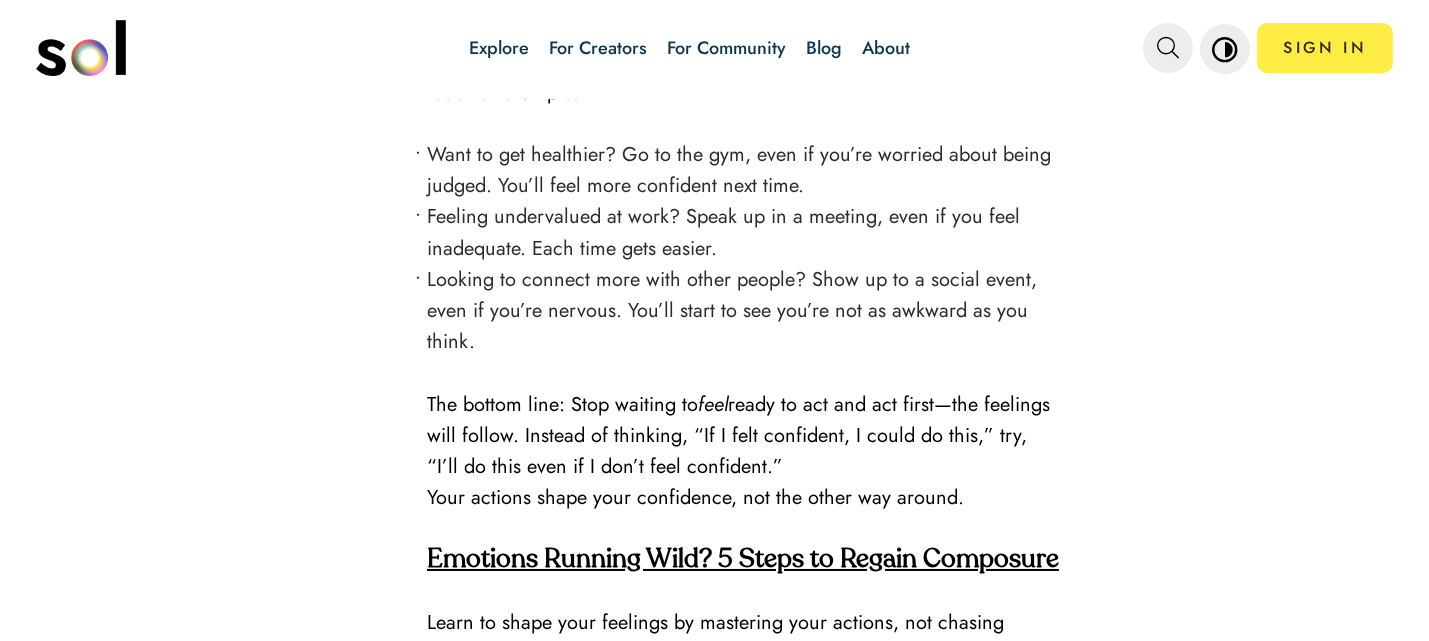 scroll, scrollTop: 2755, scrollLeft: 0, axis: vertical 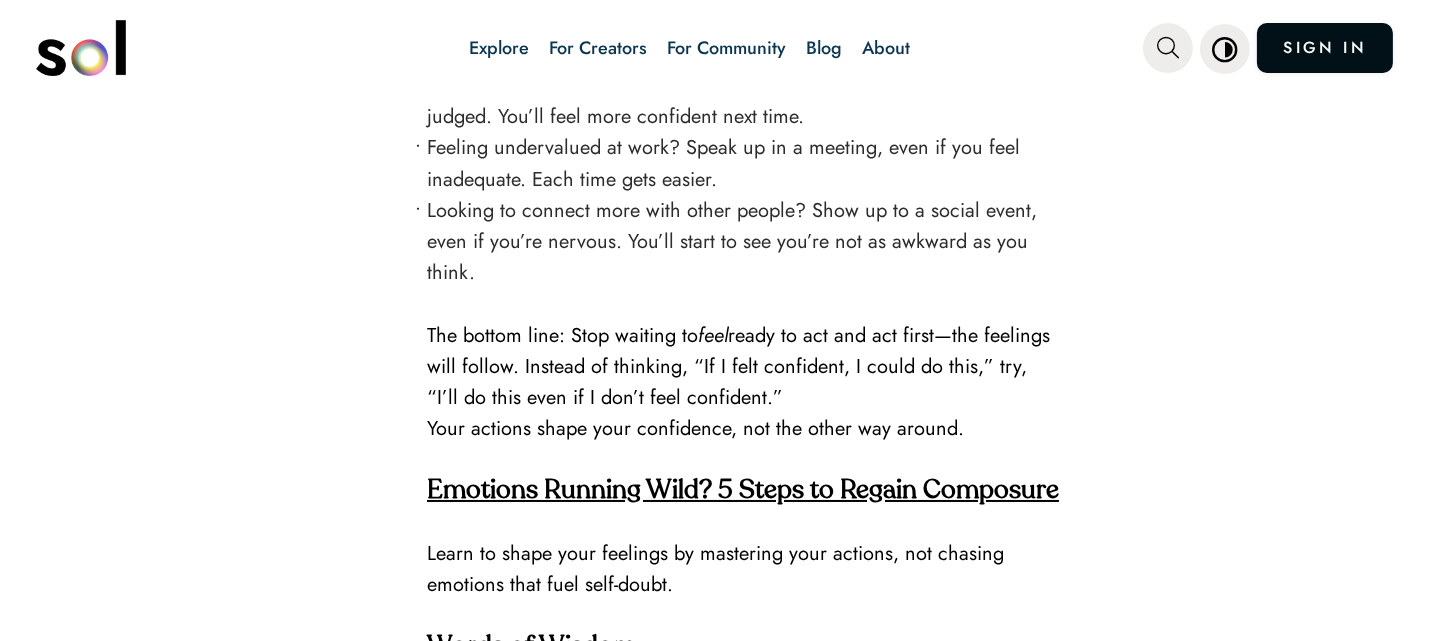 click on "SIGN IN" at bounding box center [1325, 48] 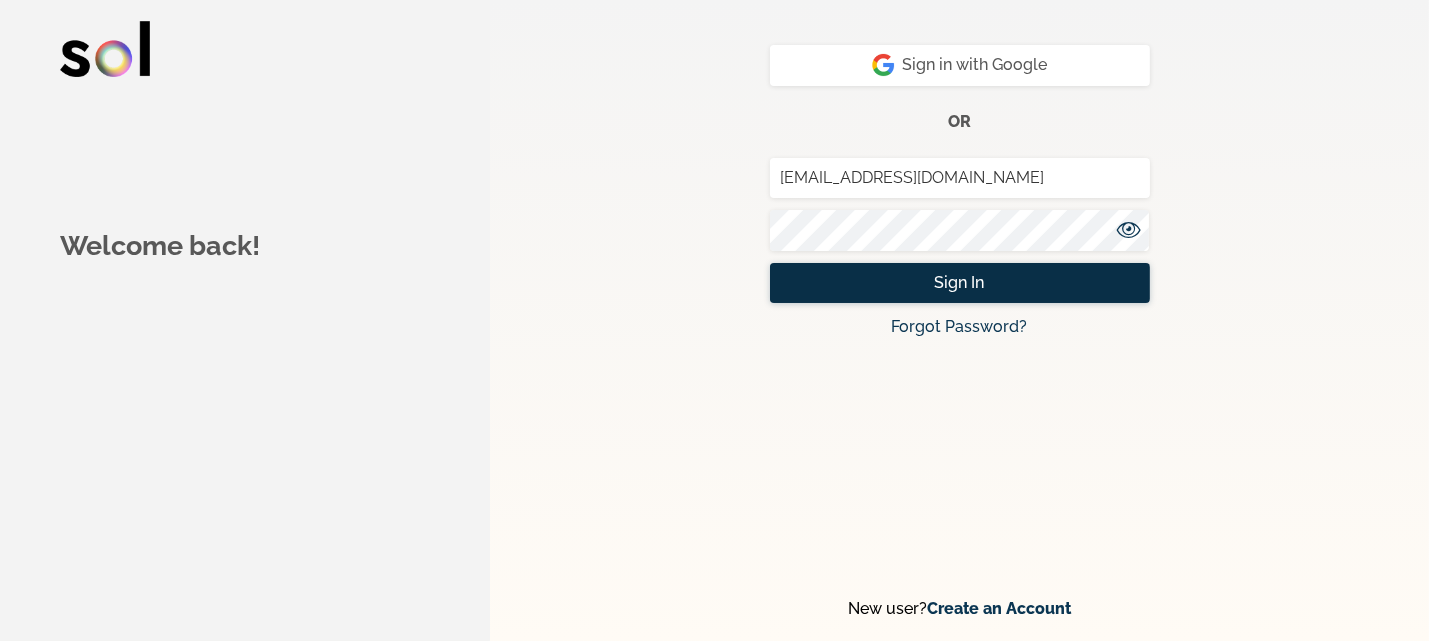 click on "Sign In" at bounding box center [960, 283] 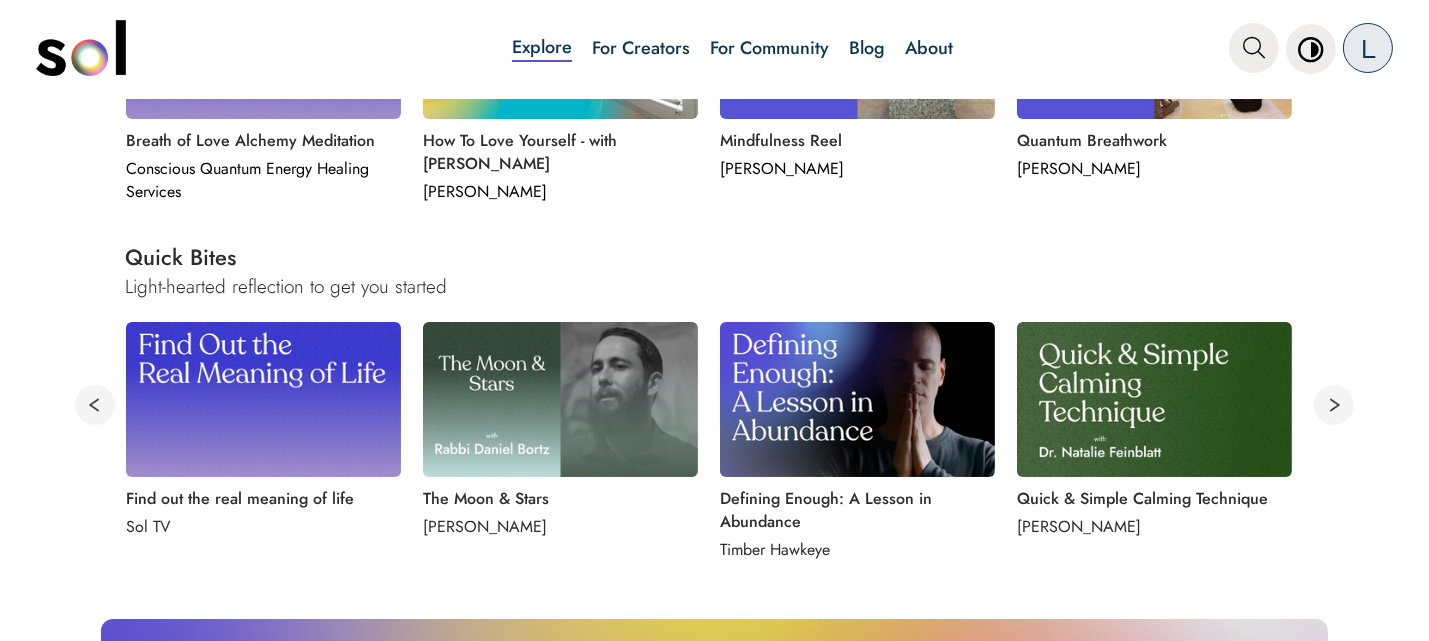 scroll, scrollTop: 1003, scrollLeft: 0, axis: vertical 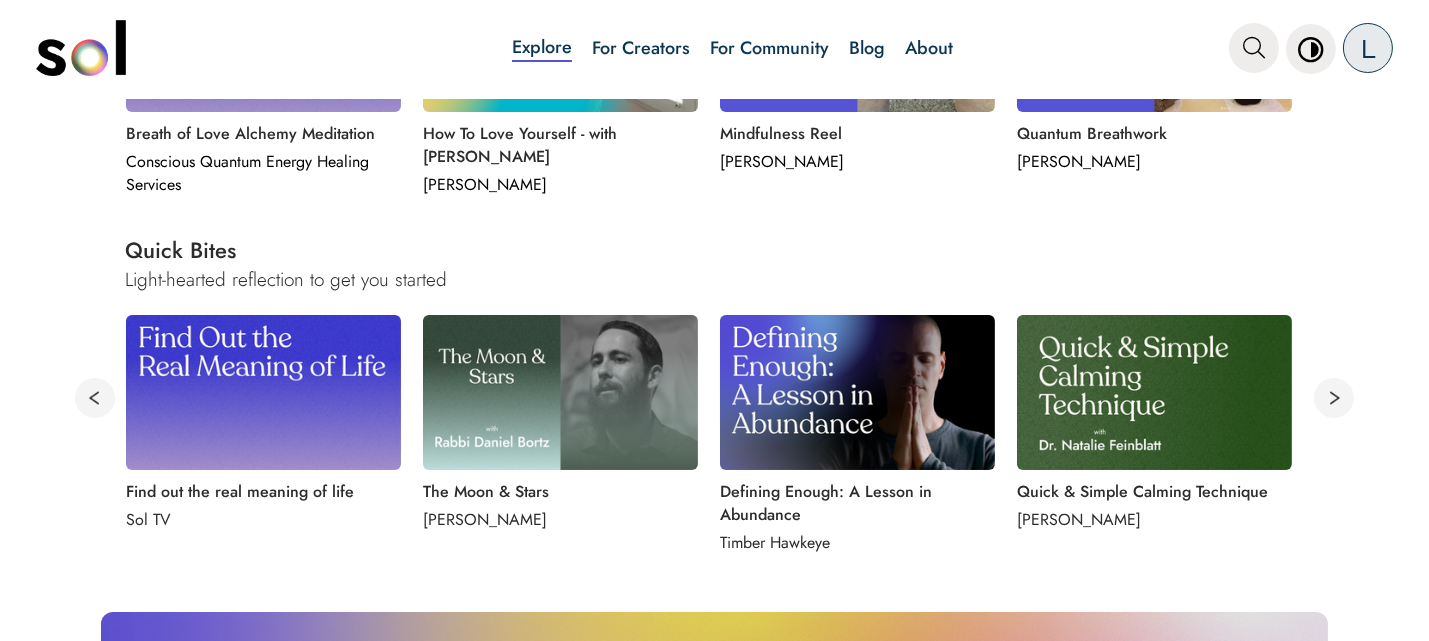 click at bounding box center [264, 392] 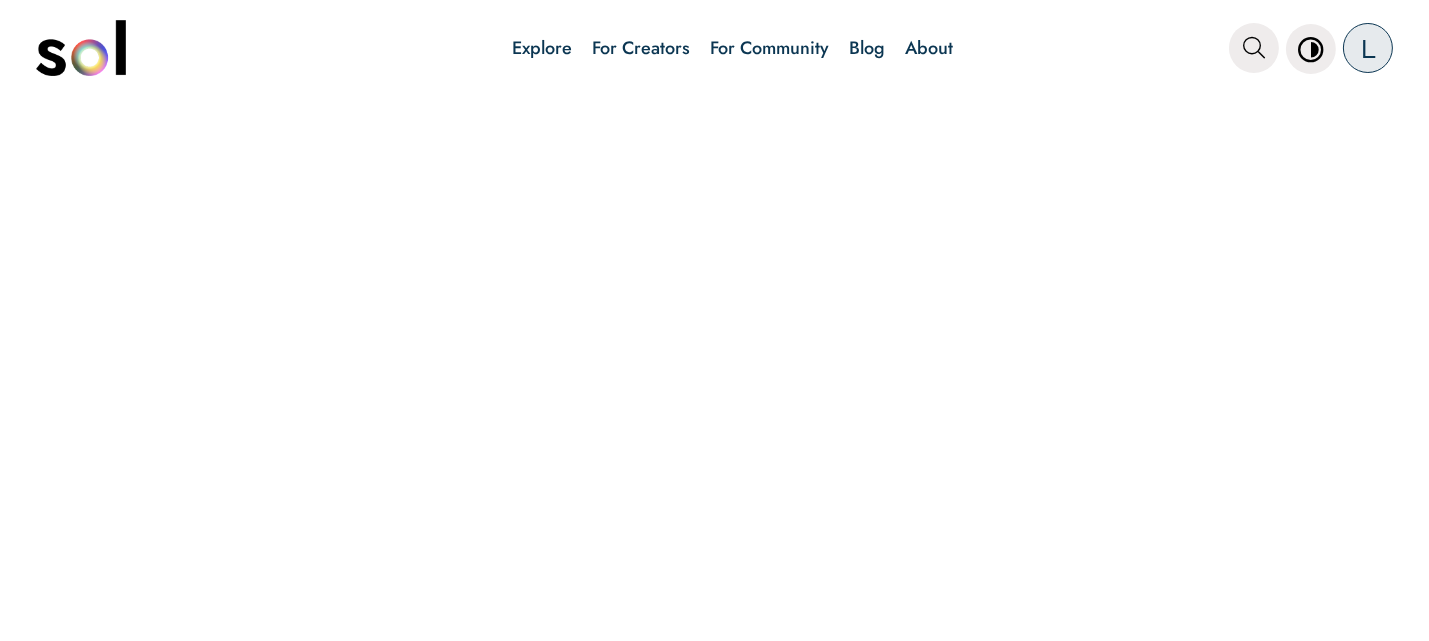 scroll, scrollTop: 0, scrollLeft: 0, axis: both 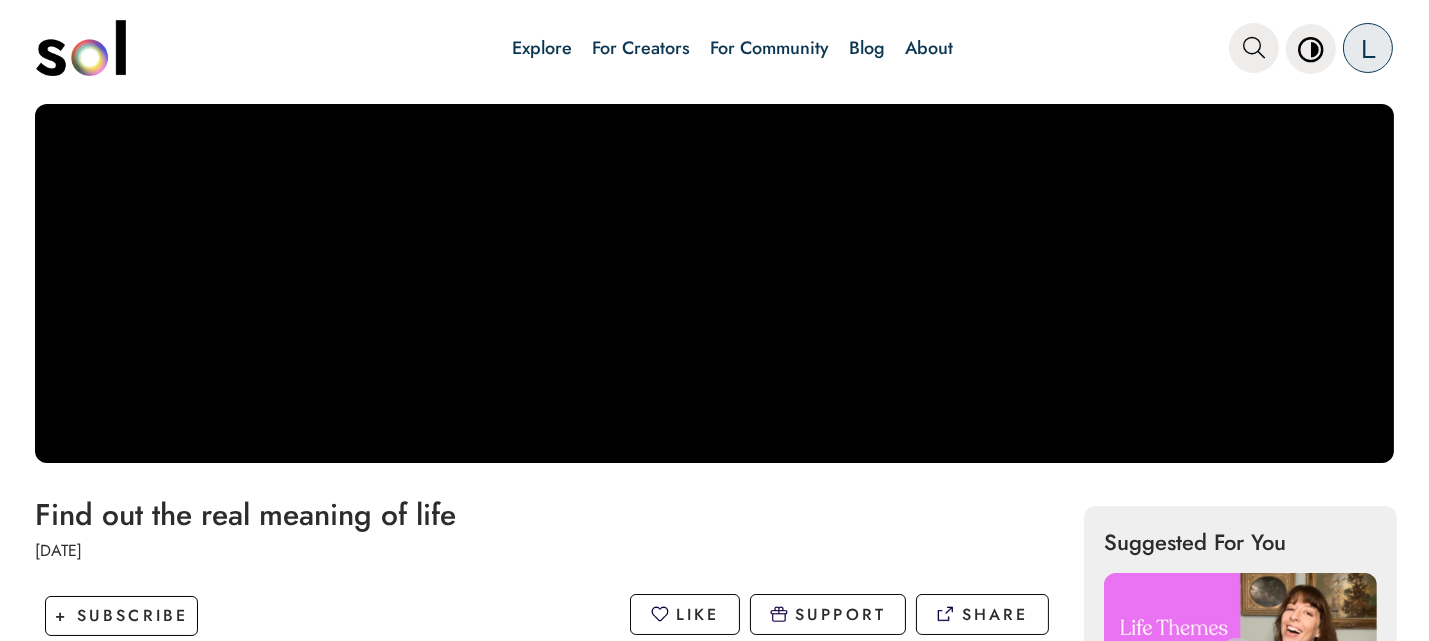 click on "Explore For Creators For Community Blog About L" at bounding box center (815, 48) 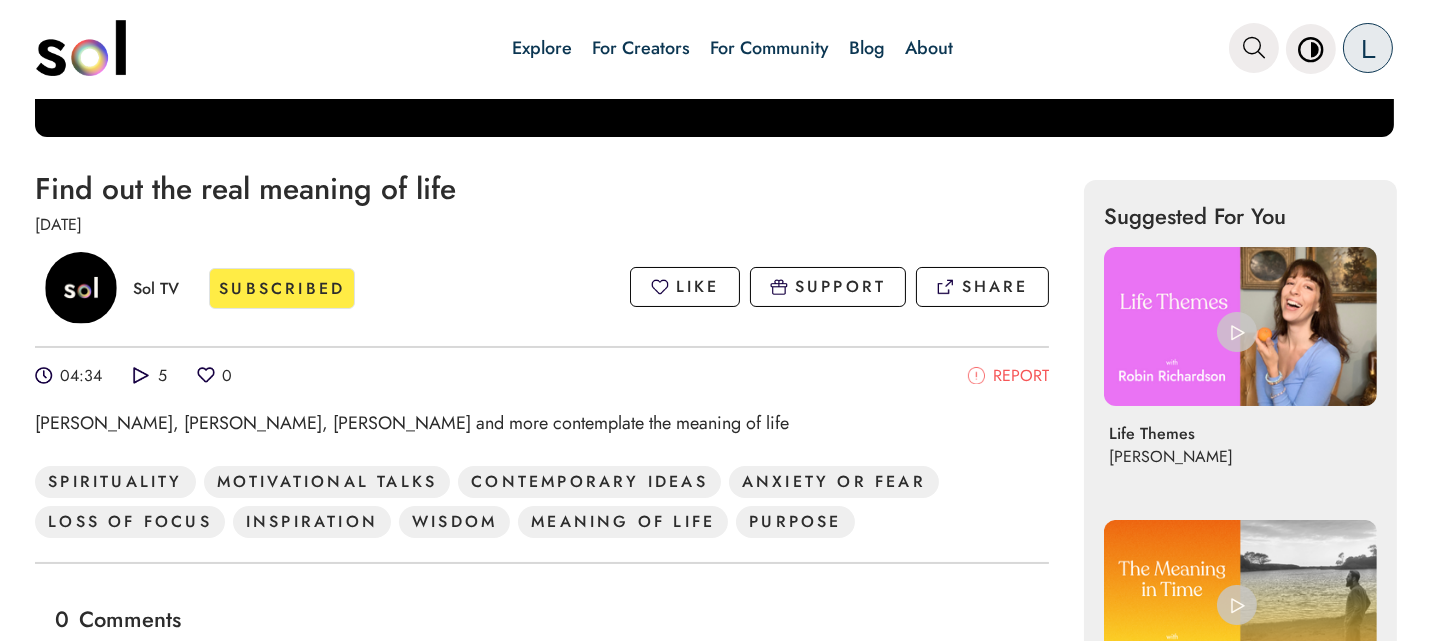 scroll, scrollTop: 329, scrollLeft: 0, axis: vertical 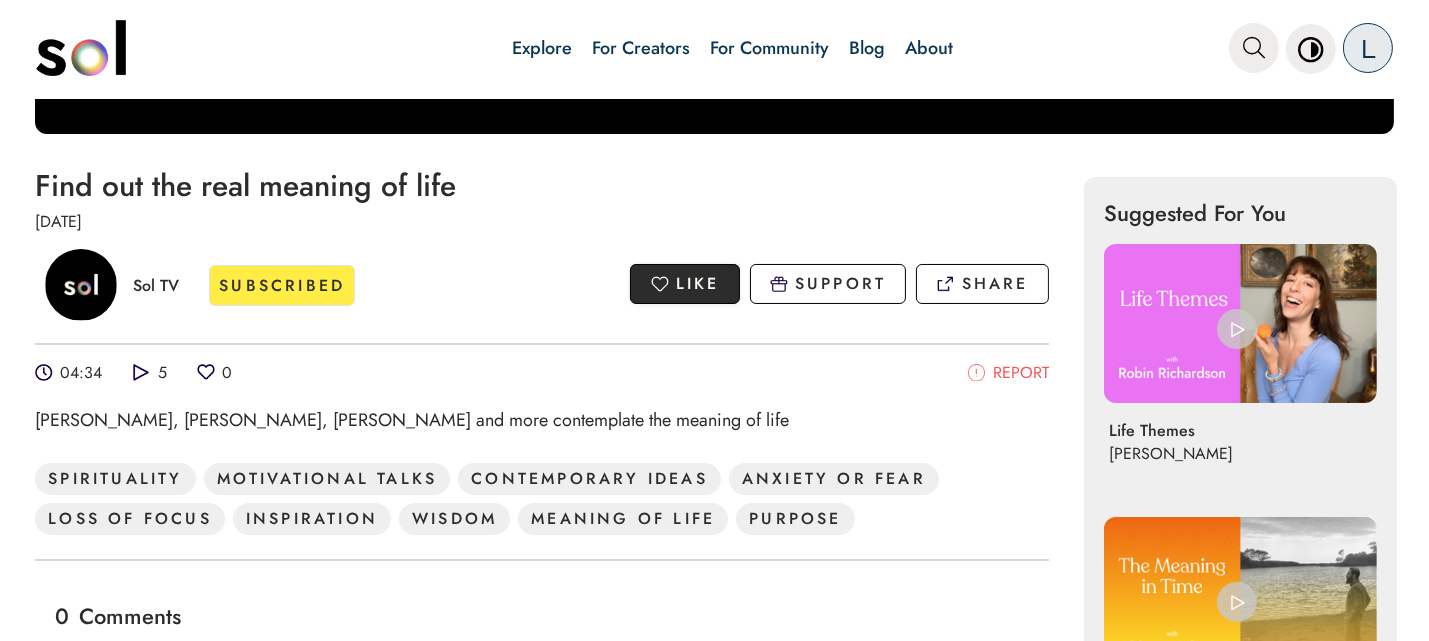 click on "LIKE" at bounding box center [698, 283] 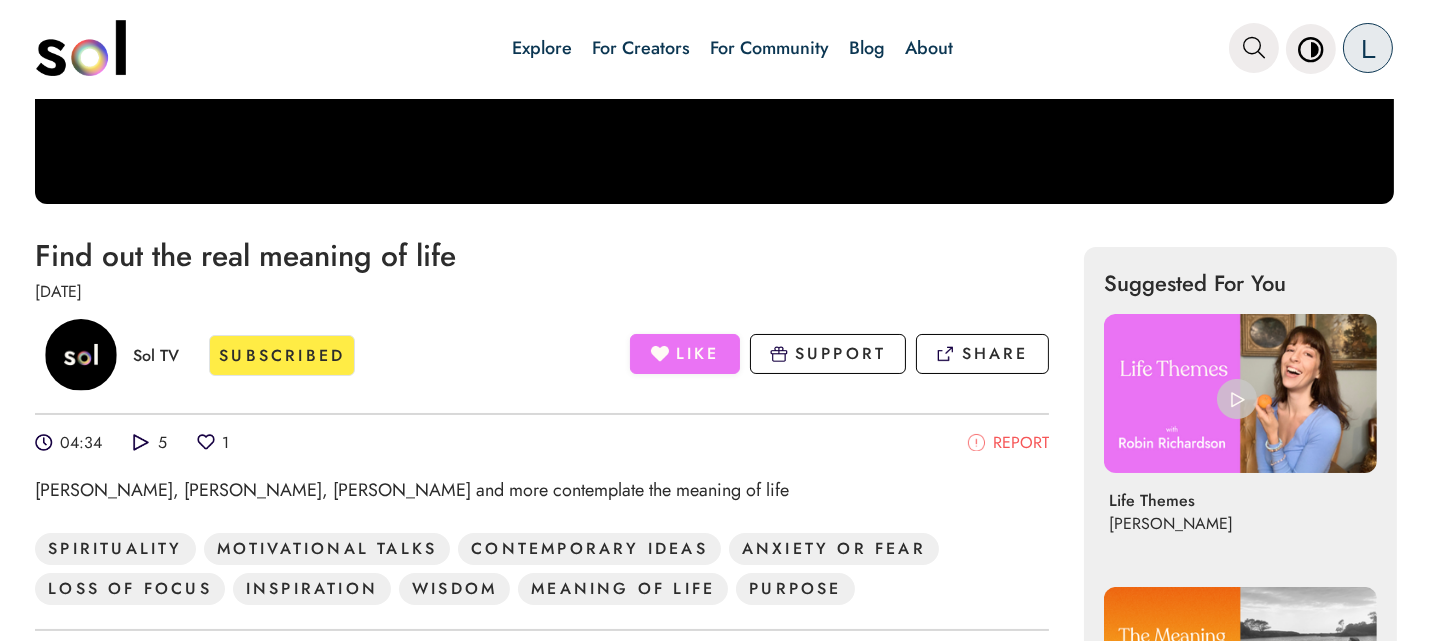 scroll, scrollTop: 0, scrollLeft: 0, axis: both 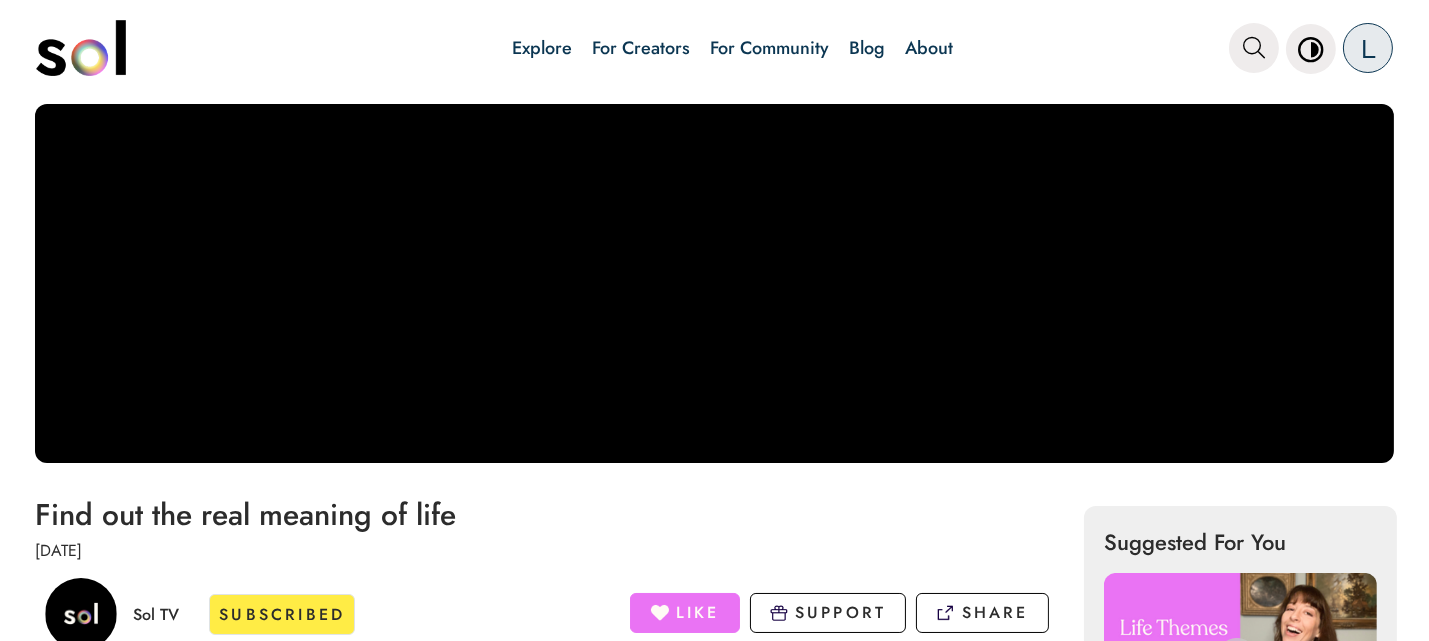 click on "Explore For Creators For Community Blog About L" at bounding box center [815, 48] 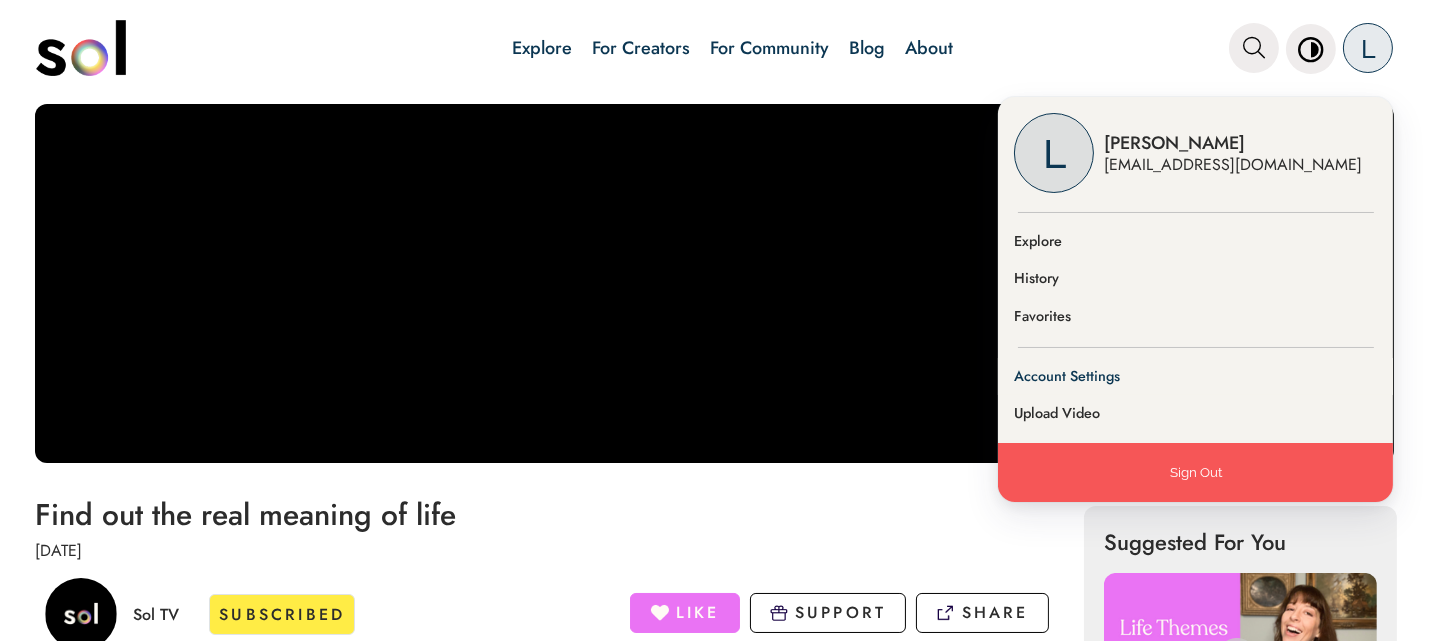 click on "Account Settings" at bounding box center [1195, 377] 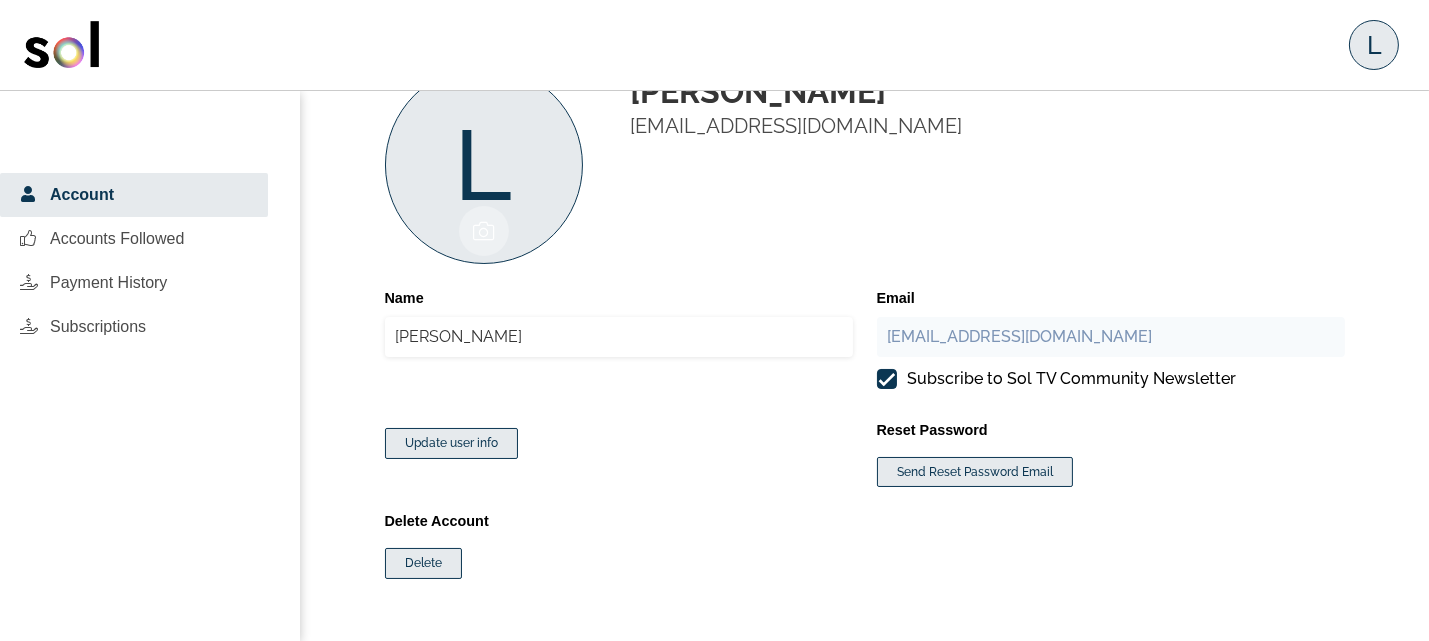 scroll, scrollTop: 0, scrollLeft: 0, axis: both 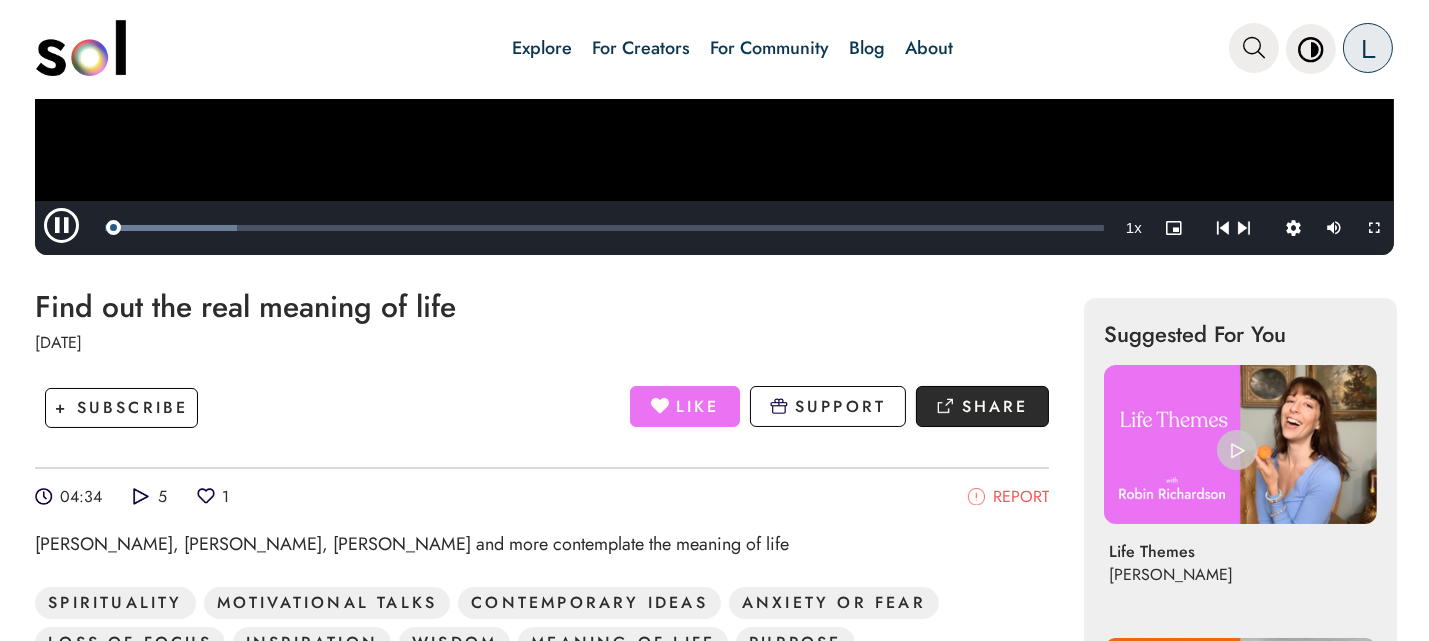 click on "SHARE" at bounding box center (995, 406) 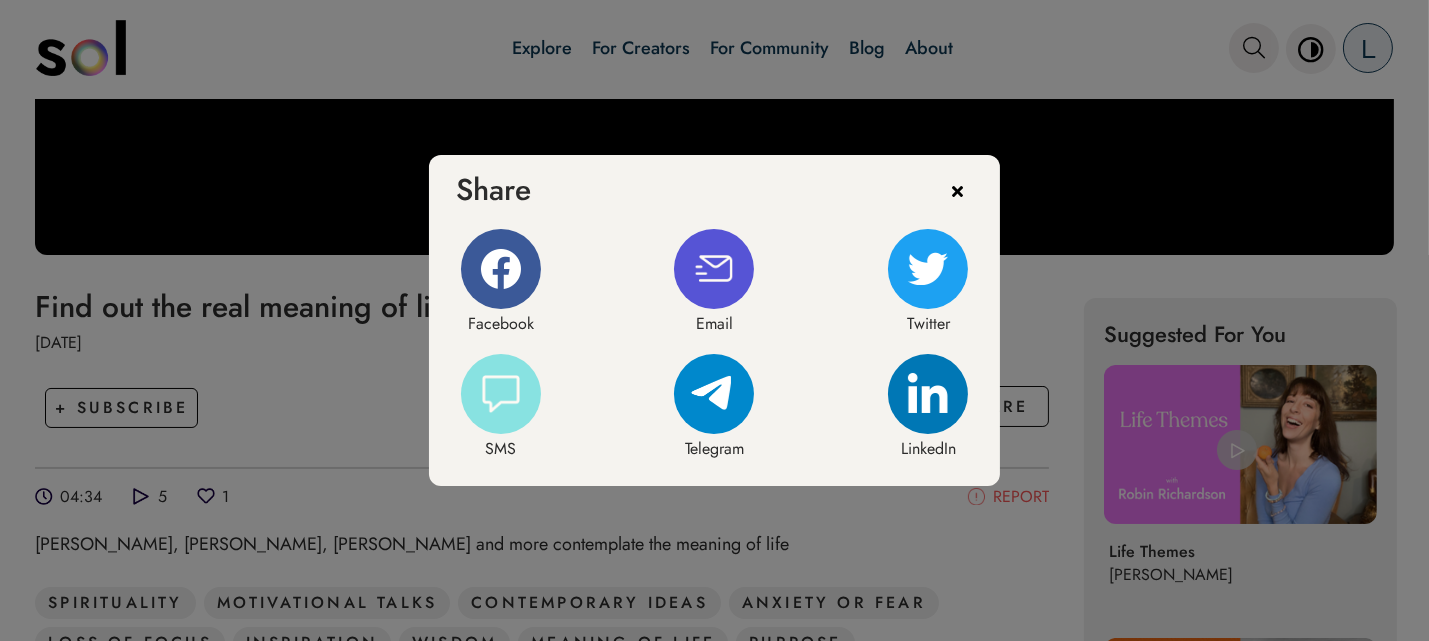 click at bounding box center [501, 394] 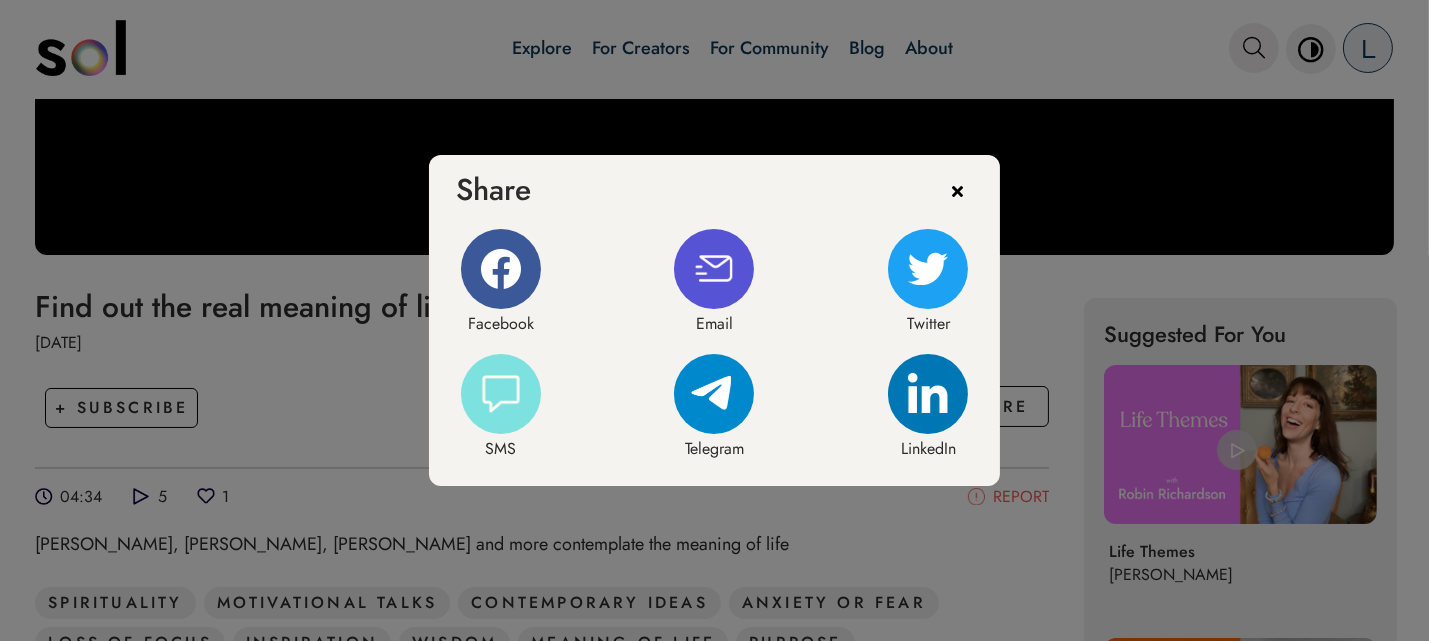 click on "Share" at bounding box center [715, 180] 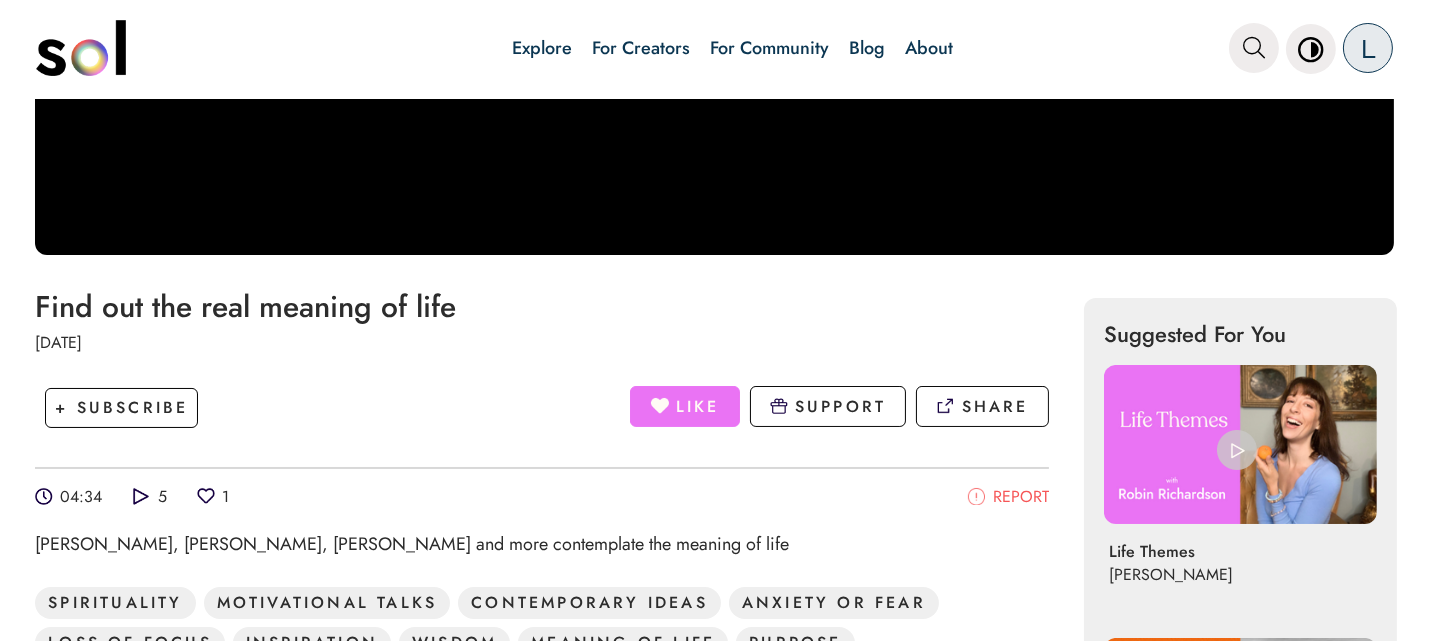 click at bounding box center [206, 496] 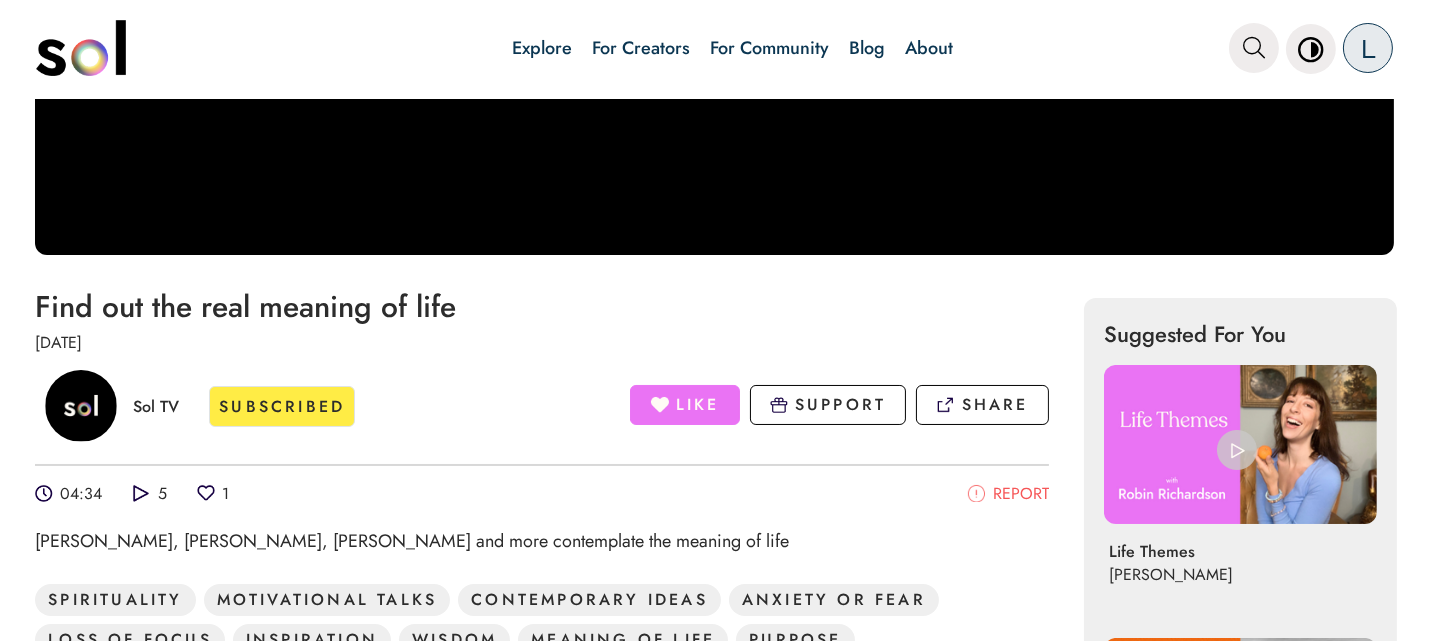 click on "Find out the real meaning of life  [DATE]   Sol TV  SUBSCRIBED LIKE SUPPORT SHARE  04:34   5   1  REPORT [PERSON_NAME], [PERSON_NAME], [PERSON_NAME] and more contemplate the meaning of life  SPIRITUALITY   MOTIVATIONAL TALKS   CONTEMPORARY IDEAS   ANXIETY OR FEAR   LOSS OF FOCUS   INSPIRATION   WISDOM   MEANING OF LIFE   PURPOSE     0 Comments L" at bounding box center (542, 587) 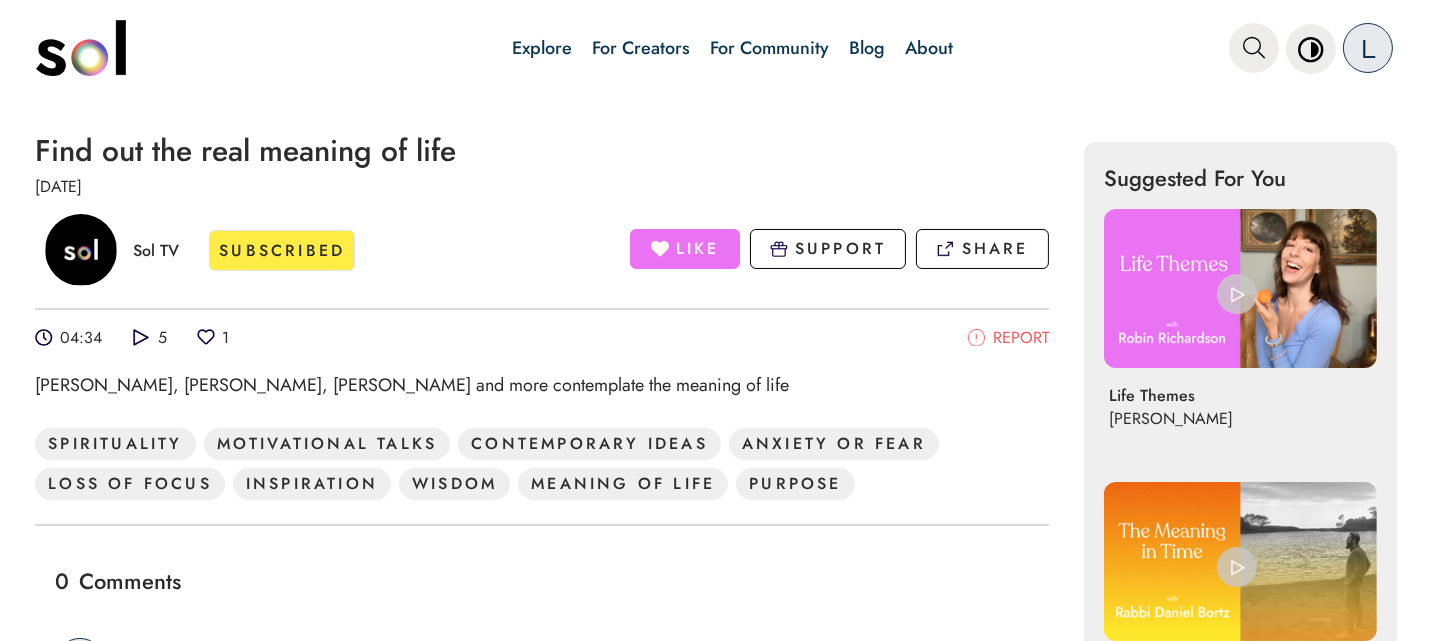 scroll, scrollTop: 0, scrollLeft: 0, axis: both 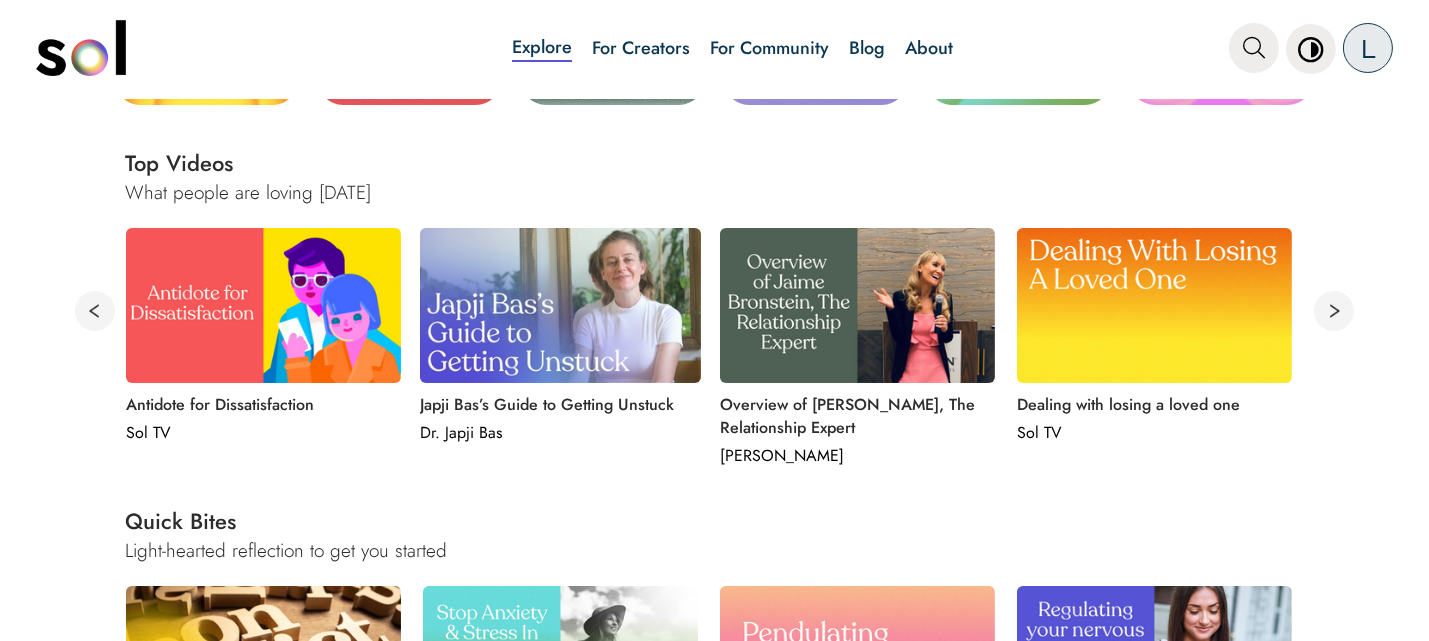 click at bounding box center [1334, 311] 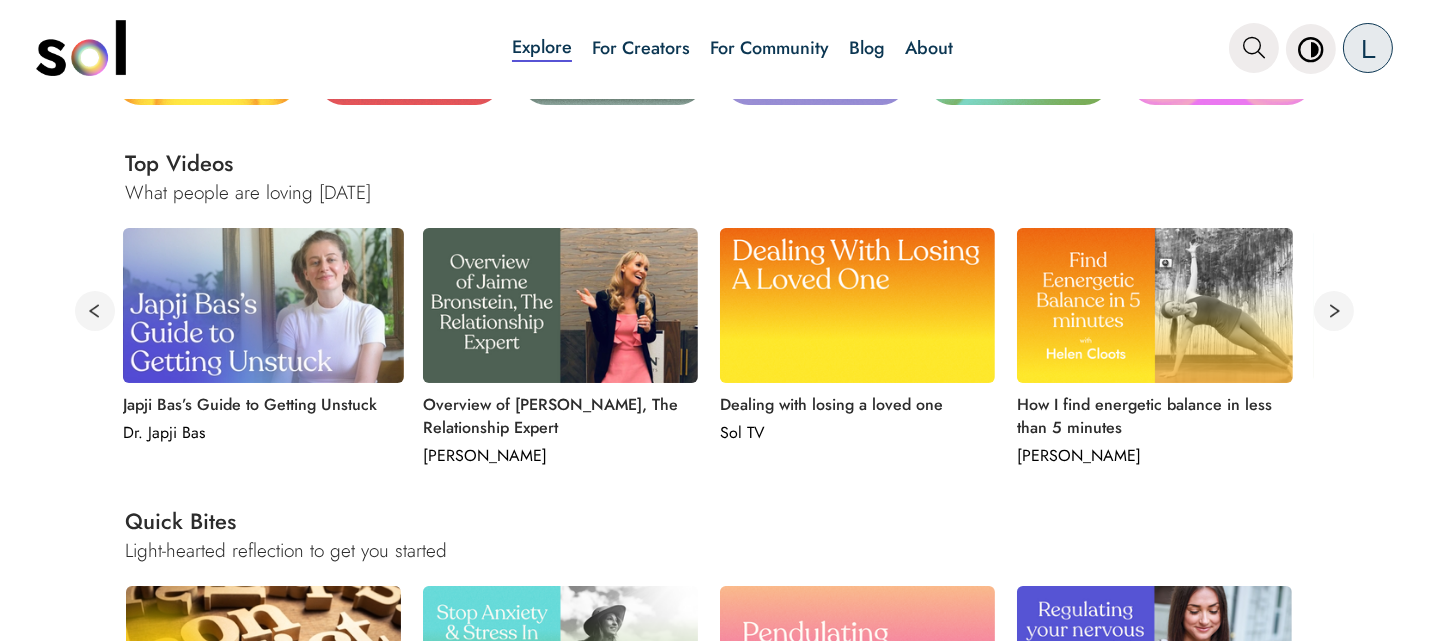 click at bounding box center (1334, 311) 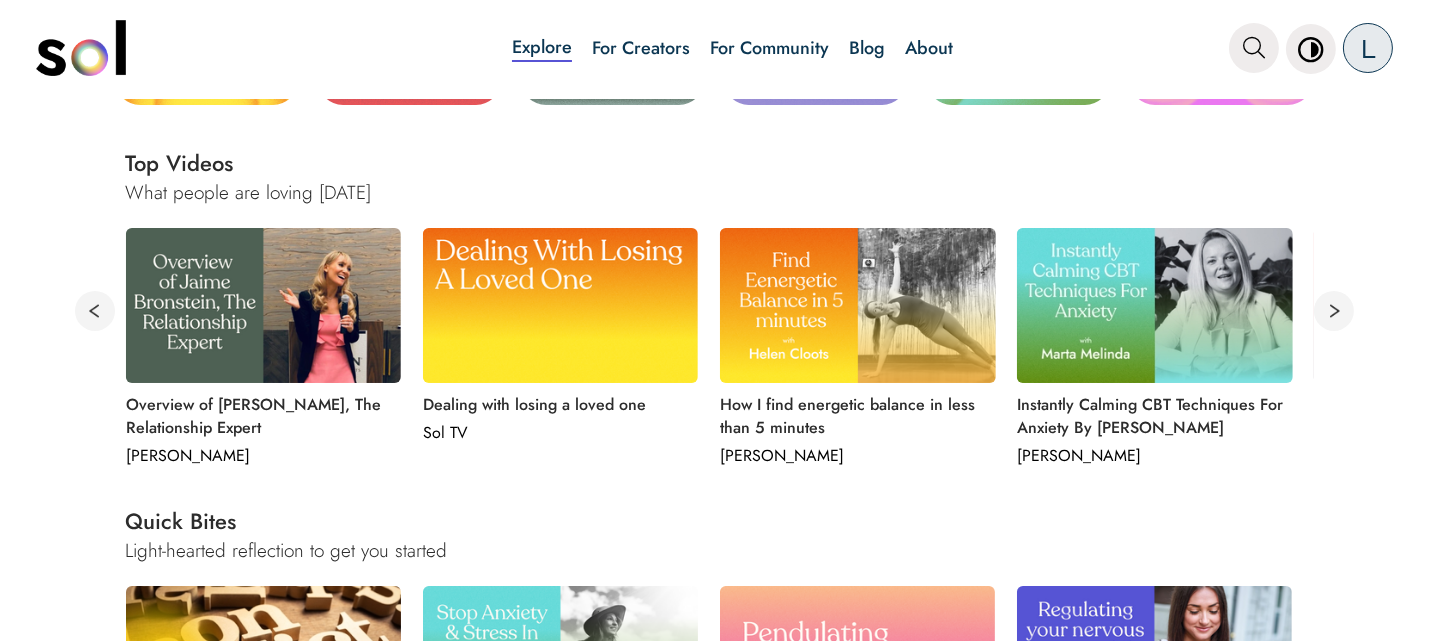 click at bounding box center [1334, 311] 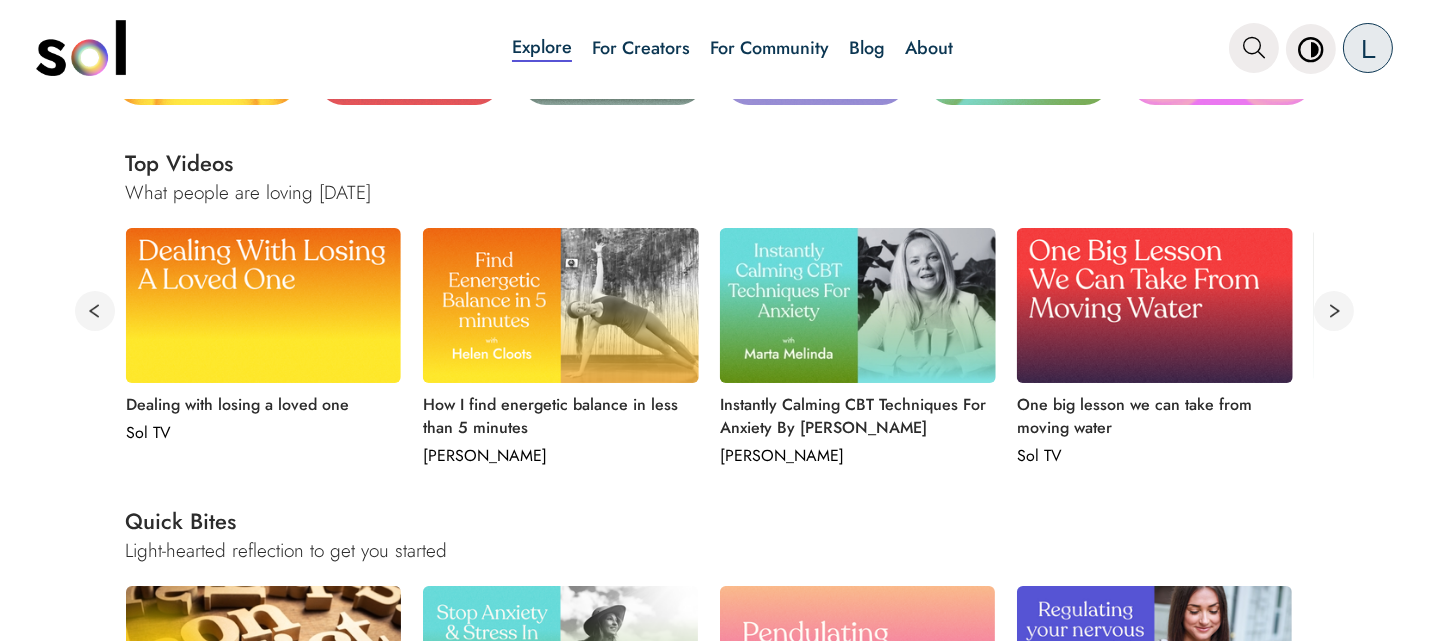 click at bounding box center [1334, 311] 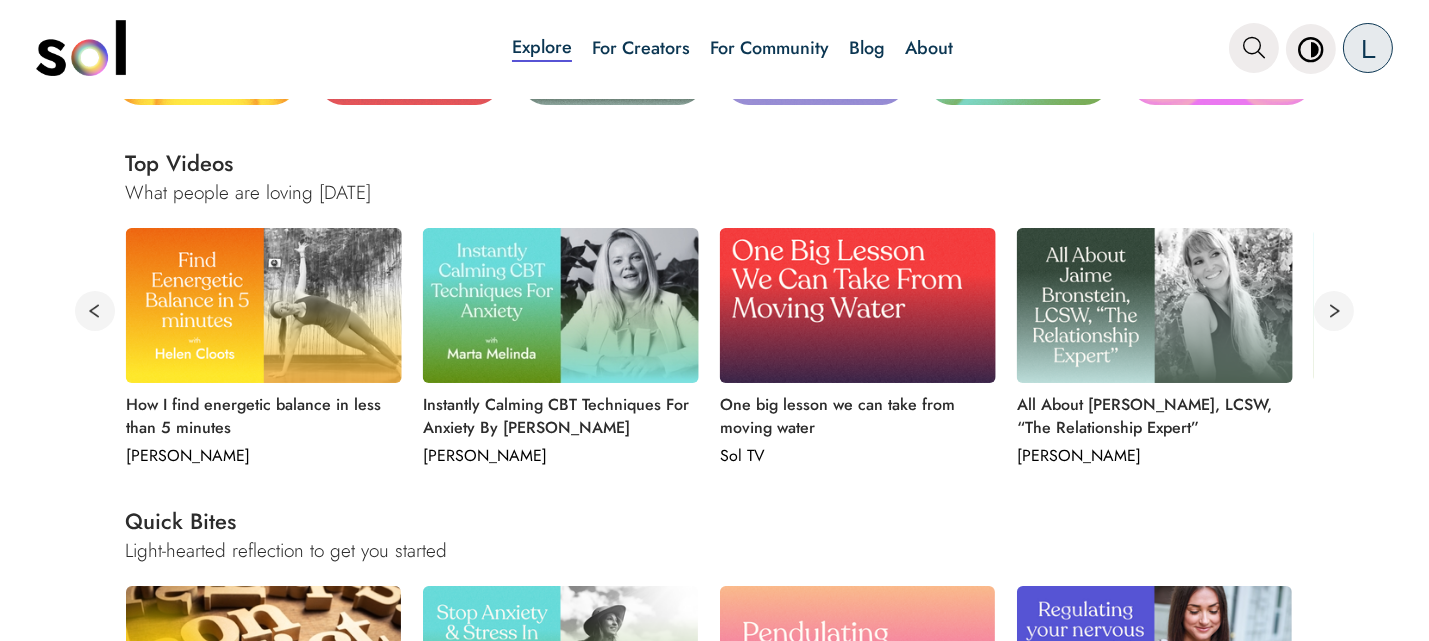 click at bounding box center [1334, 311] 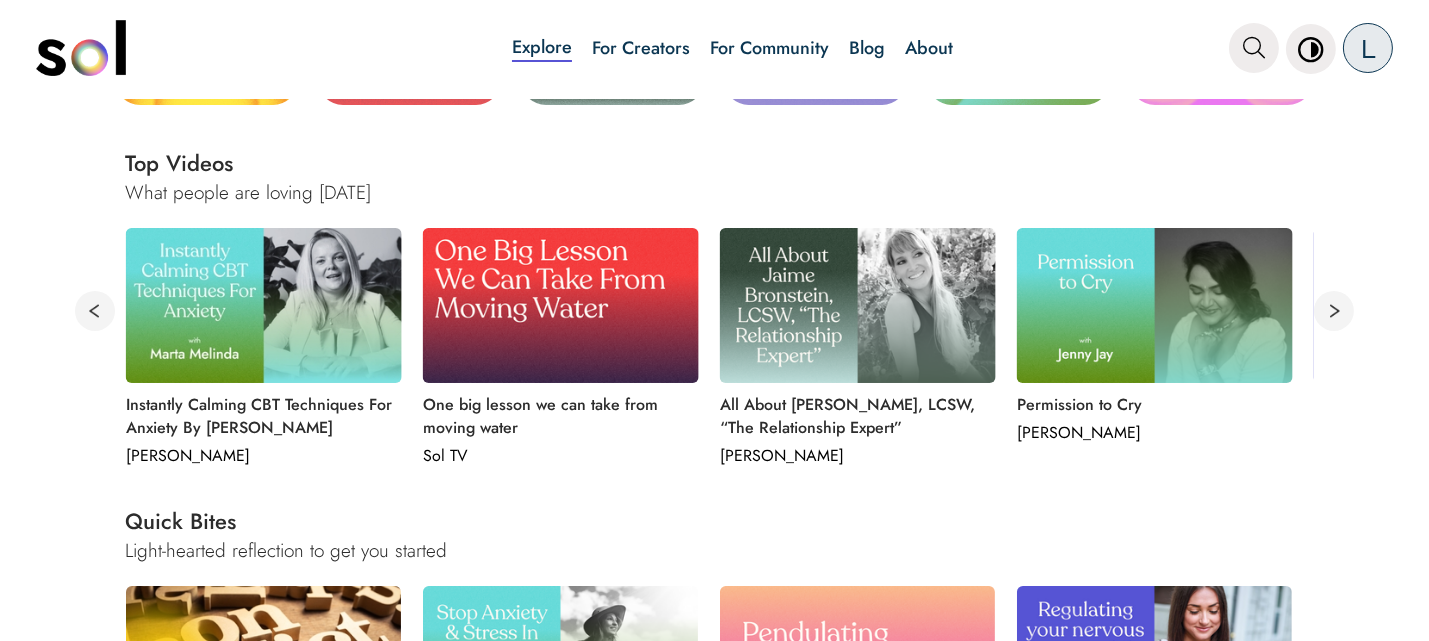 click at bounding box center [1334, 311] 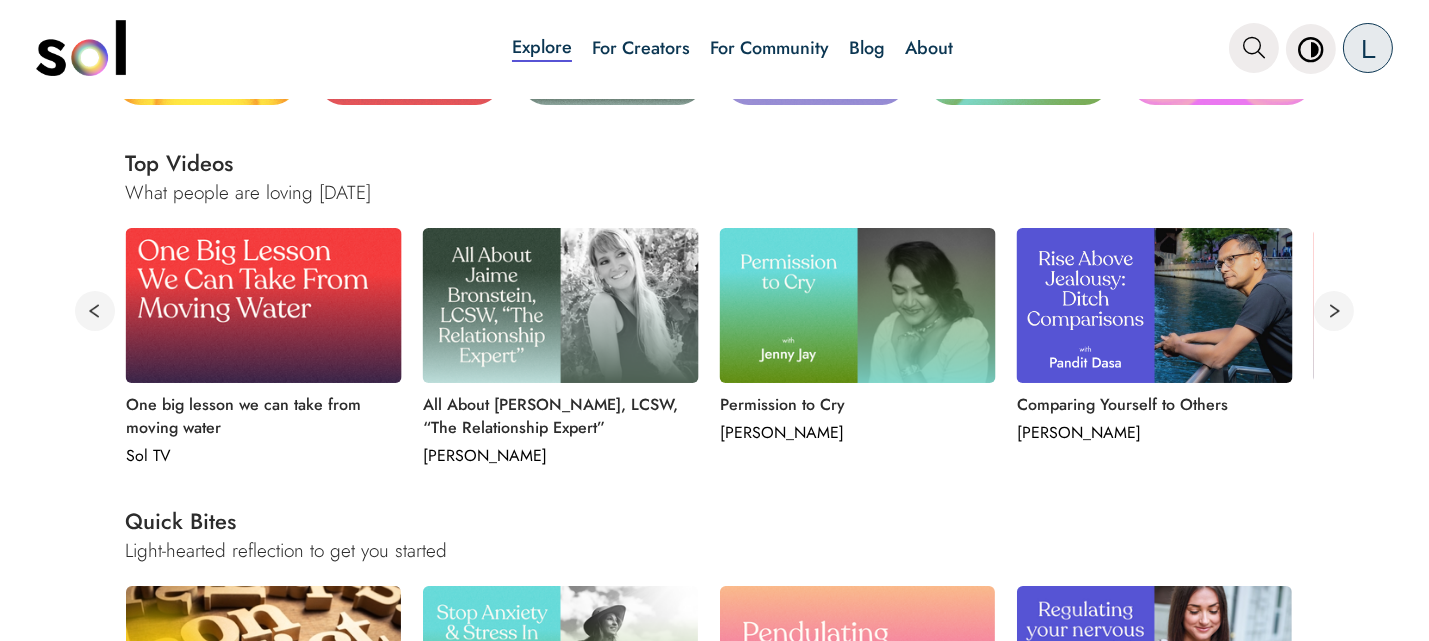 click at bounding box center [1334, 311] 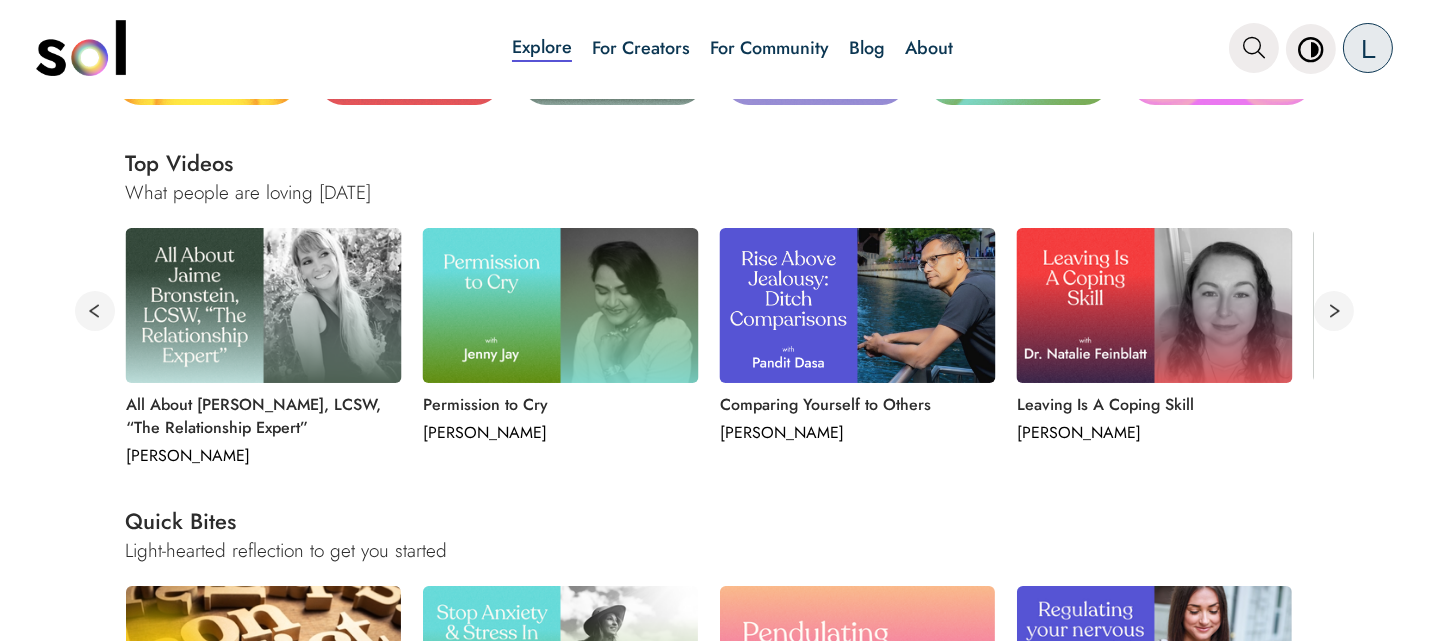 click at bounding box center (1334, 311) 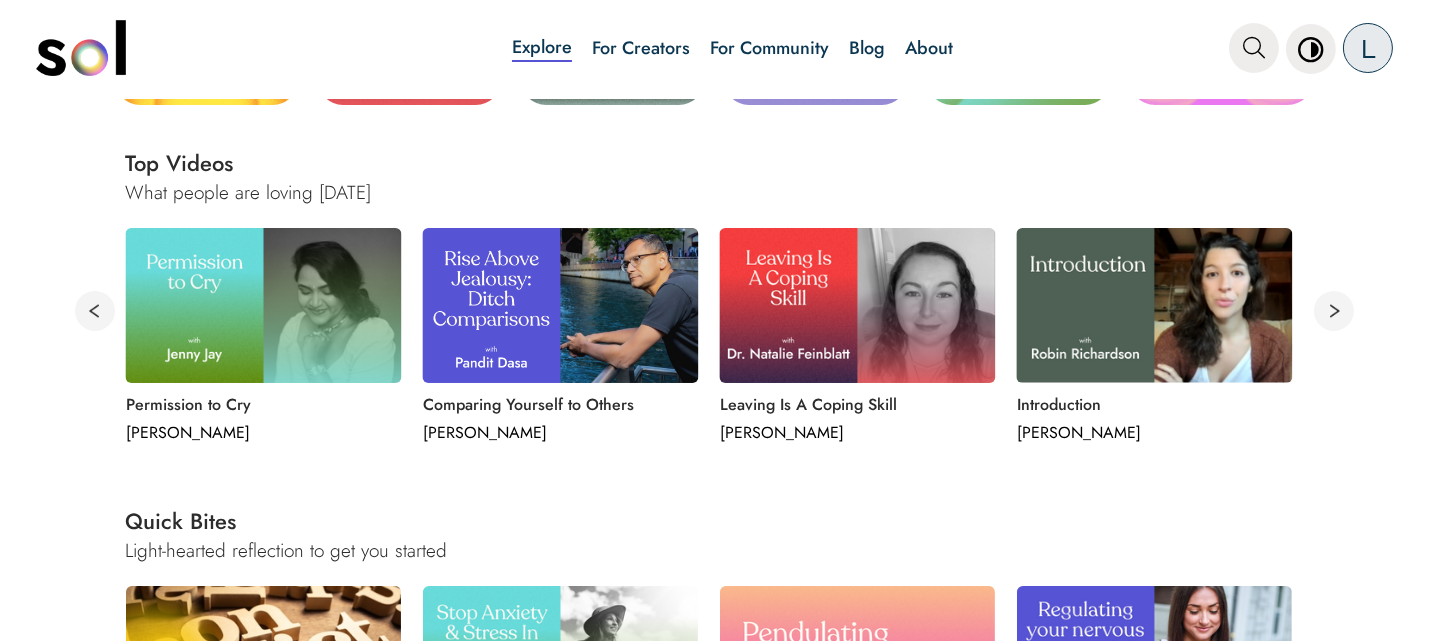 click at bounding box center [858, 305] 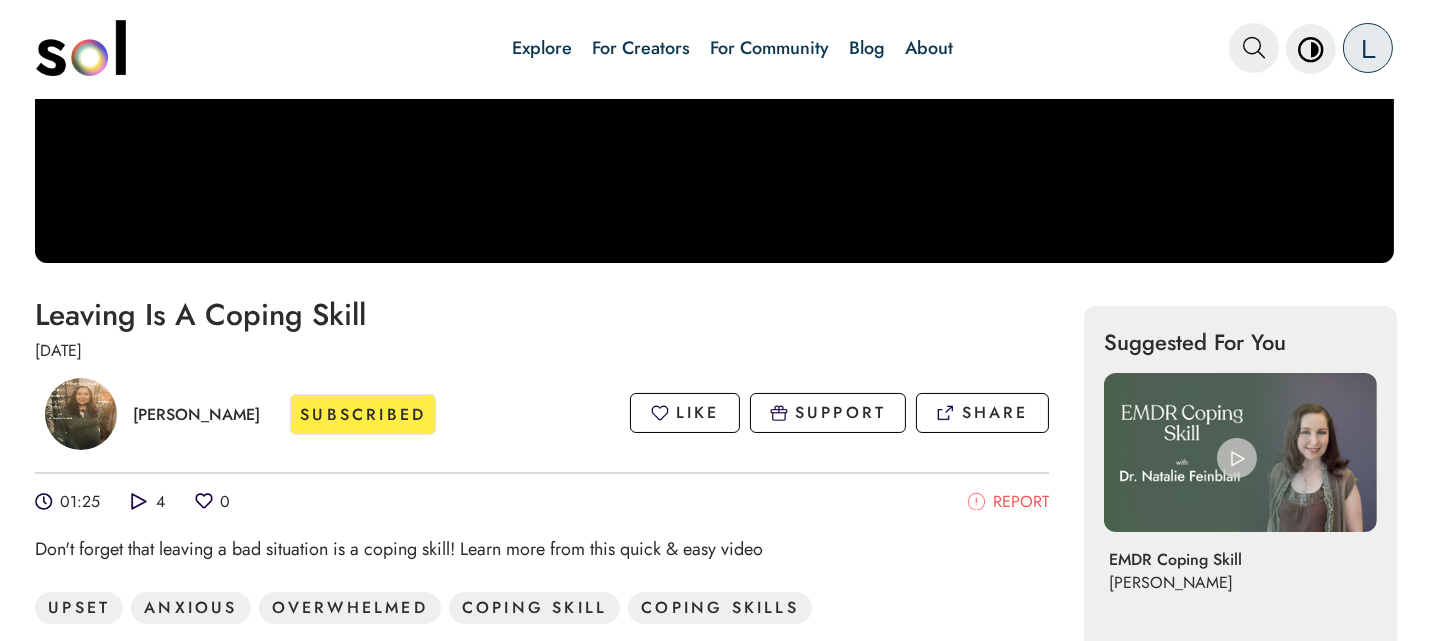 scroll, scrollTop: 209, scrollLeft: 0, axis: vertical 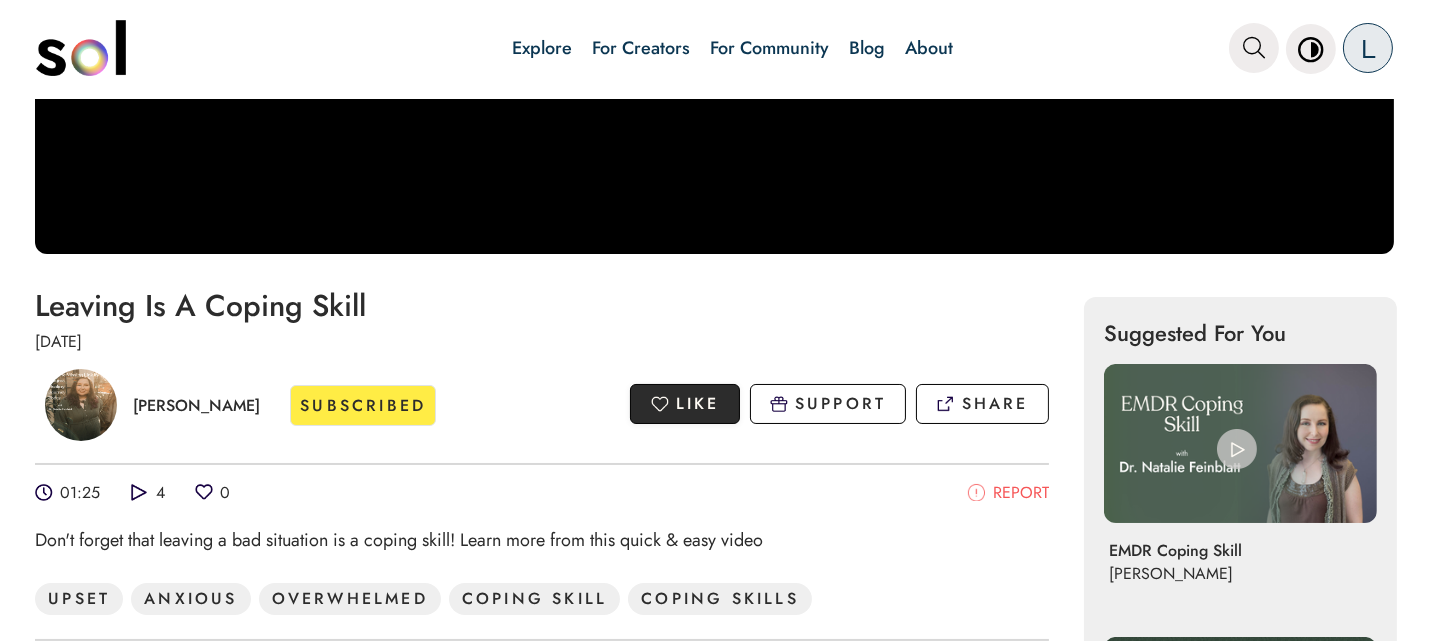 click on "LIKE" at bounding box center [684, 404] 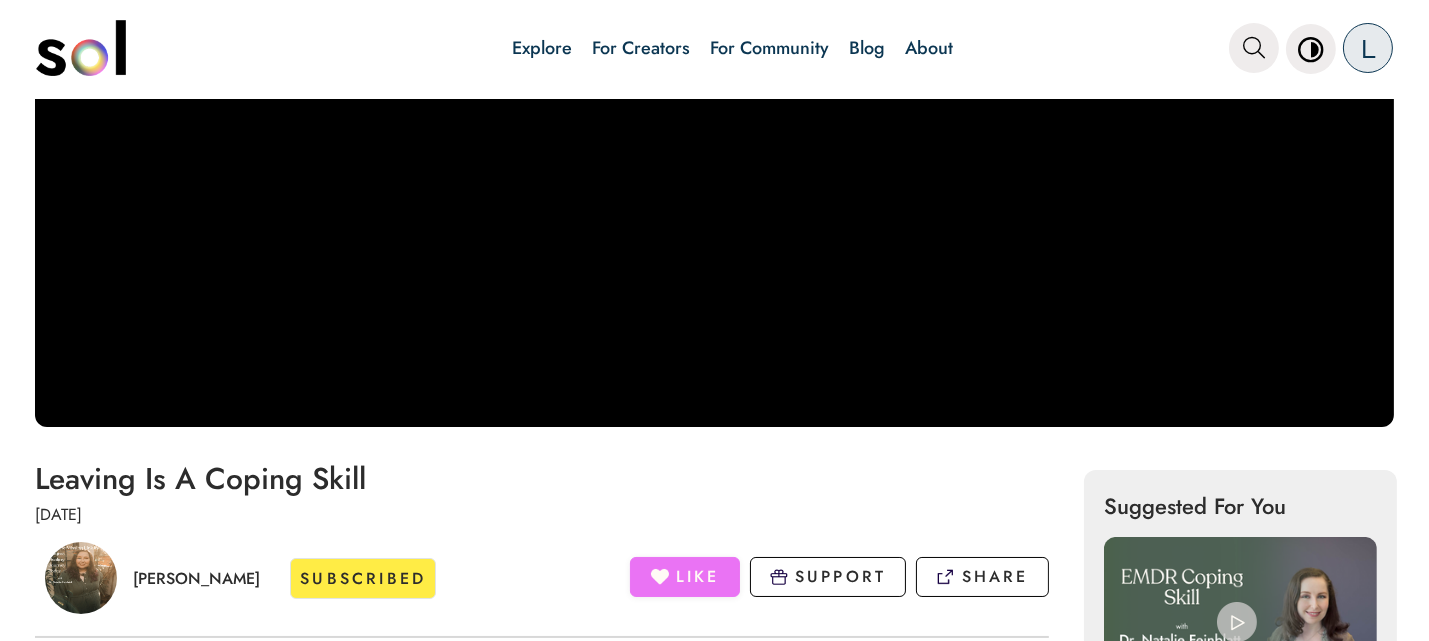 scroll, scrollTop: 0, scrollLeft: 0, axis: both 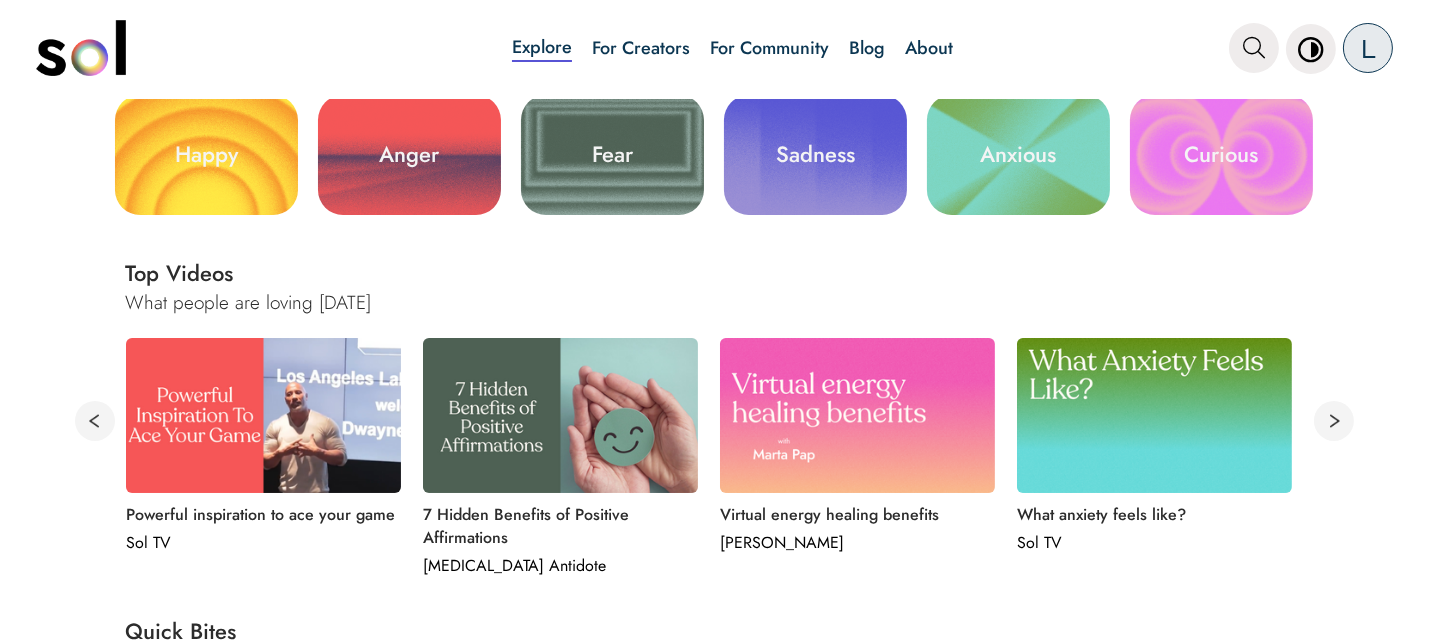 click at bounding box center [95, 421] 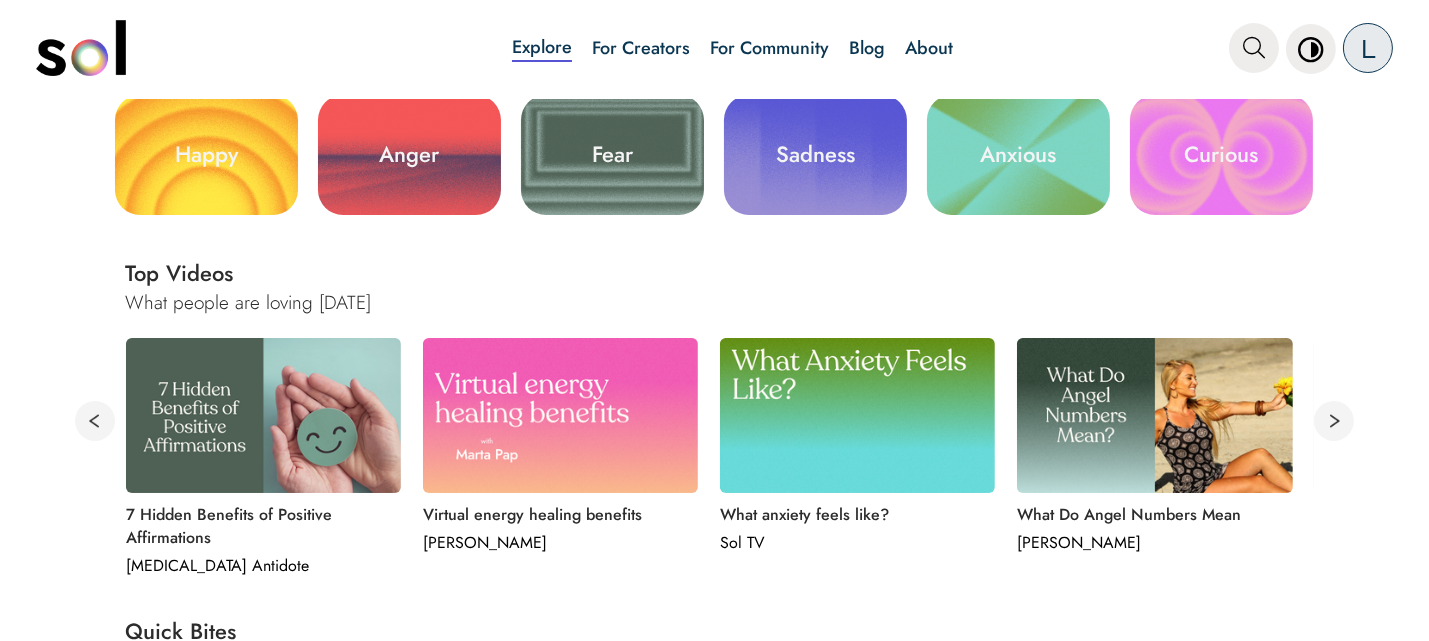 click at bounding box center [1334, 421] 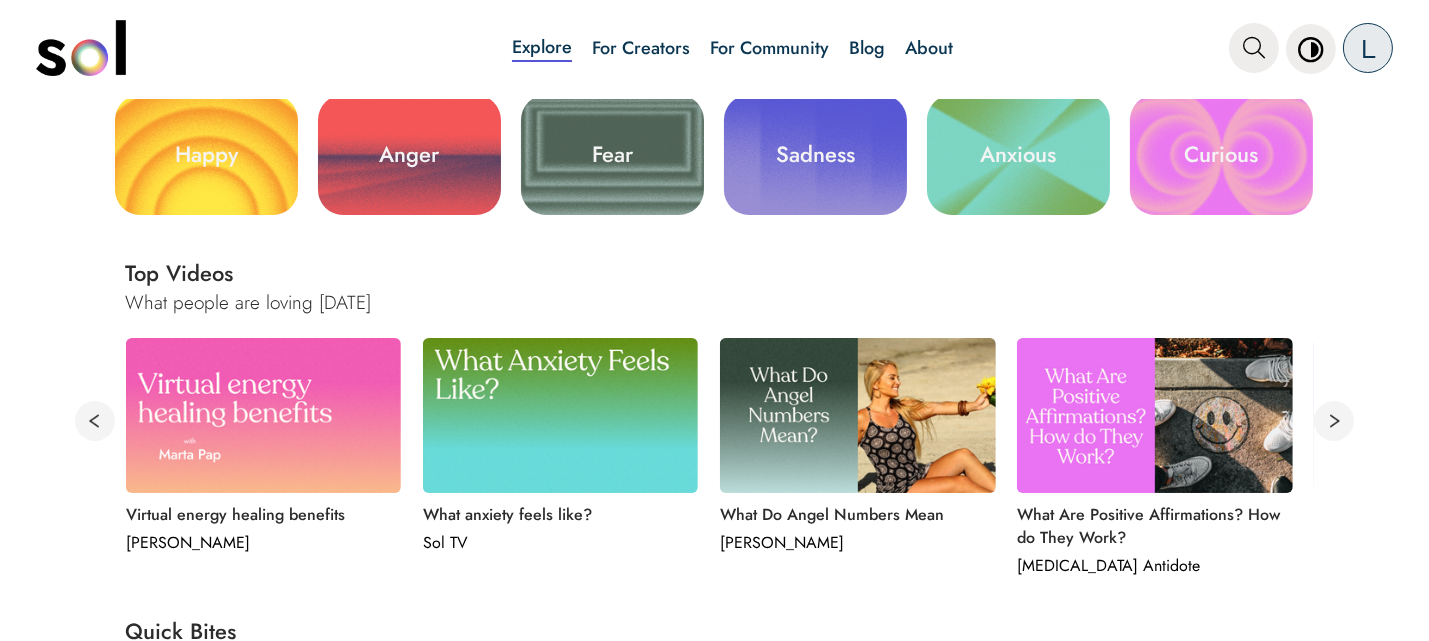 click at bounding box center (858, 415) 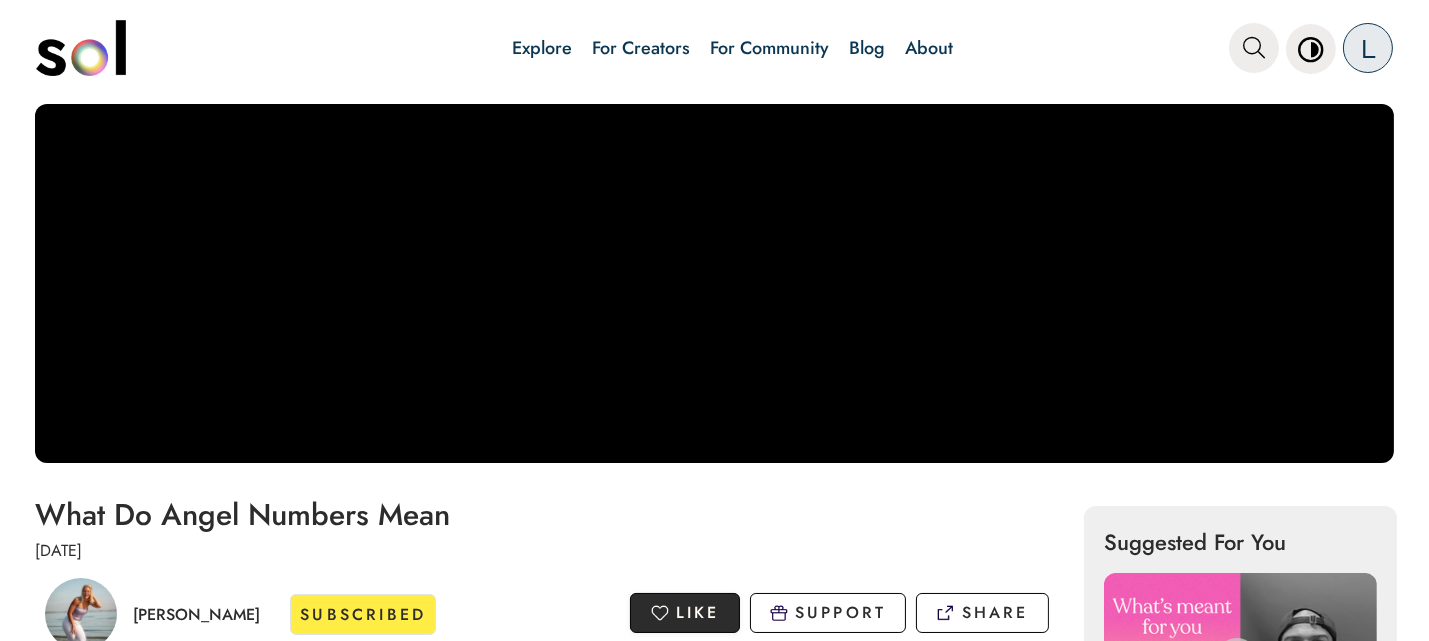 click on "LIKE" at bounding box center [698, 612] 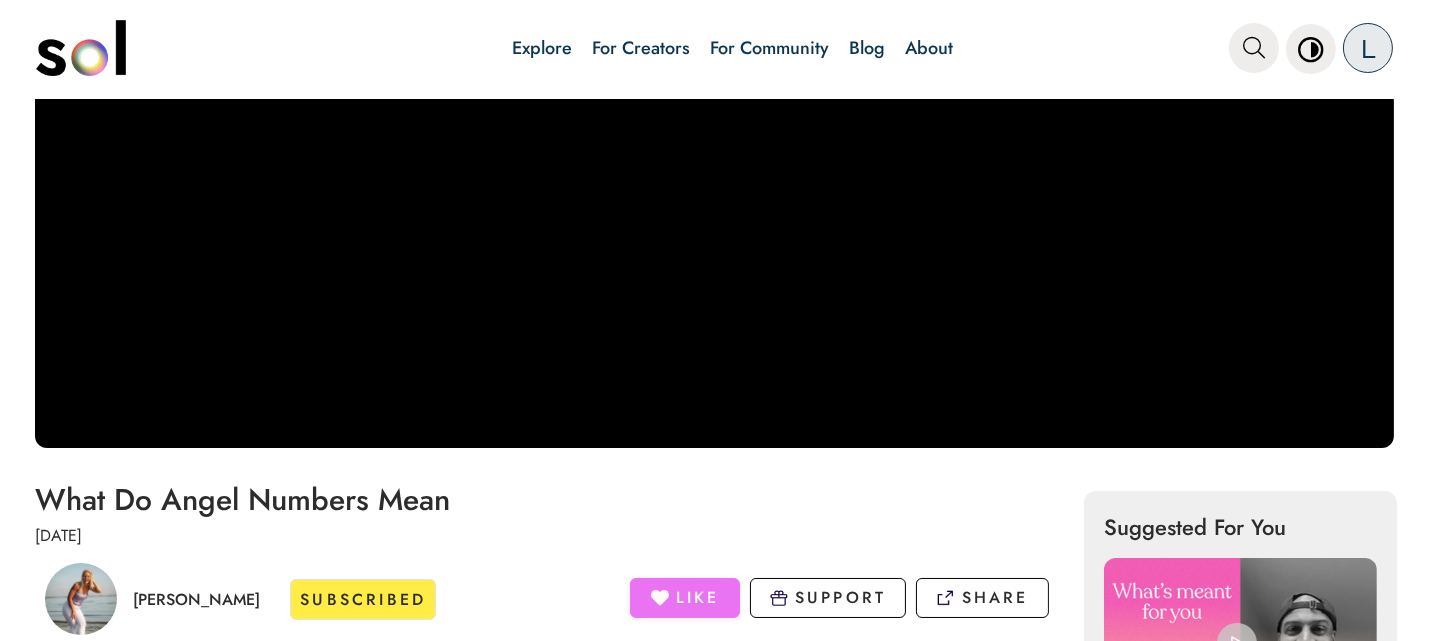 scroll, scrollTop: 0, scrollLeft: 0, axis: both 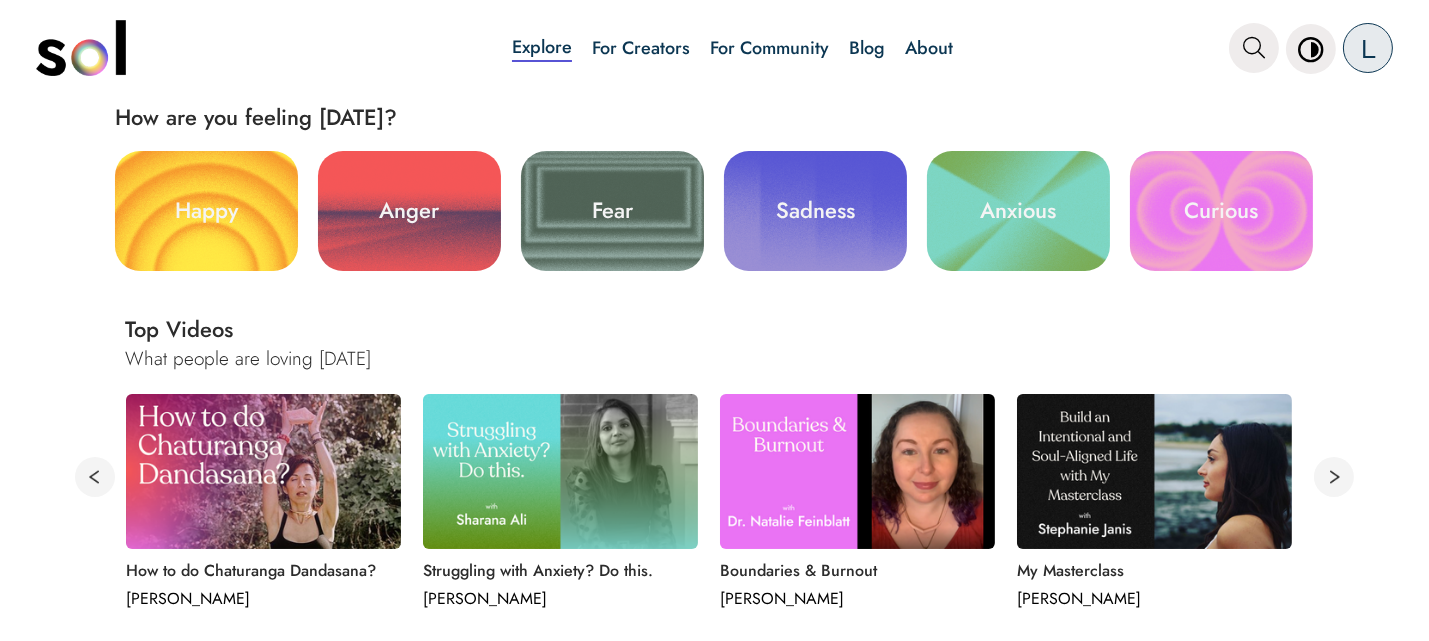 click at bounding box center [1334, 477] 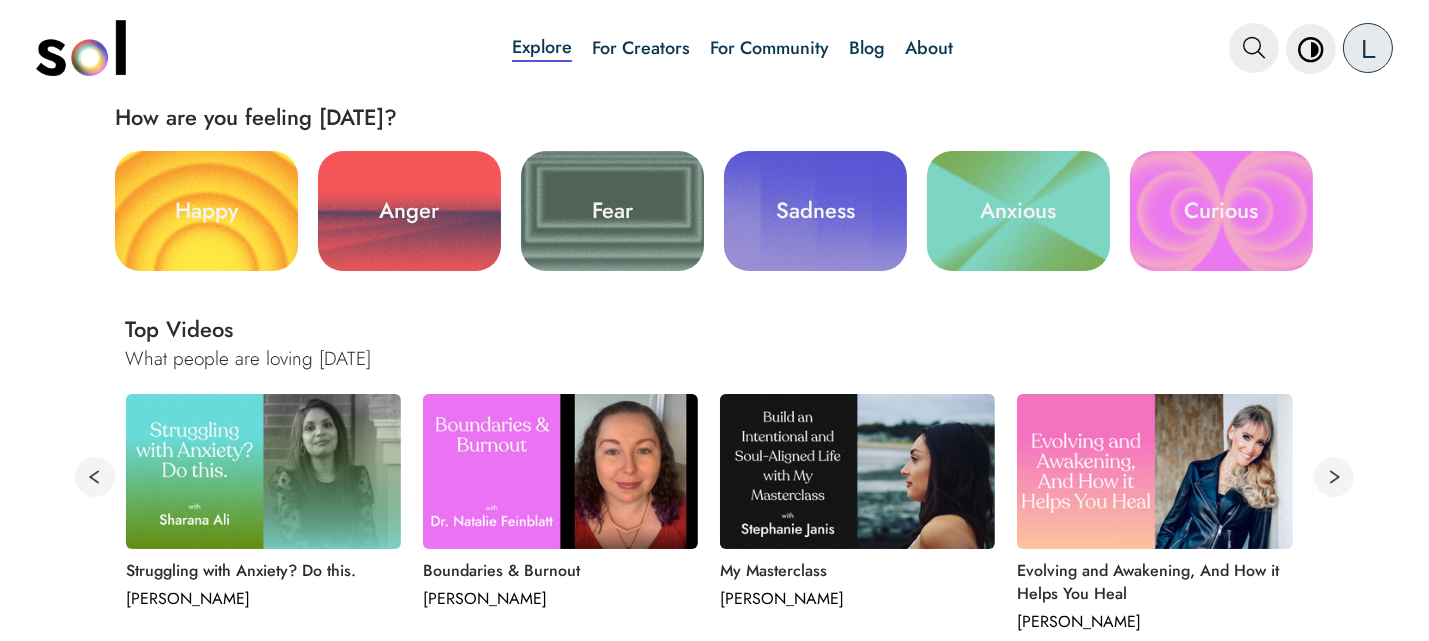 click at bounding box center (1334, 477) 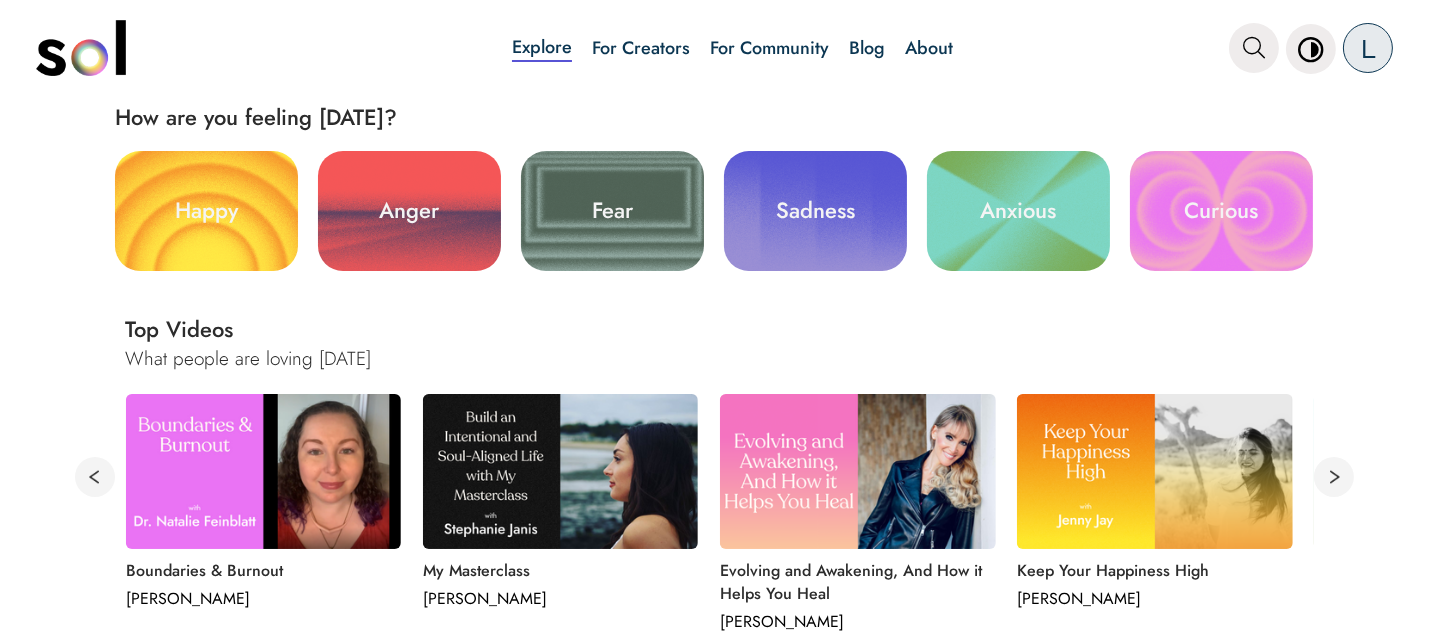 click at bounding box center (858, 471) 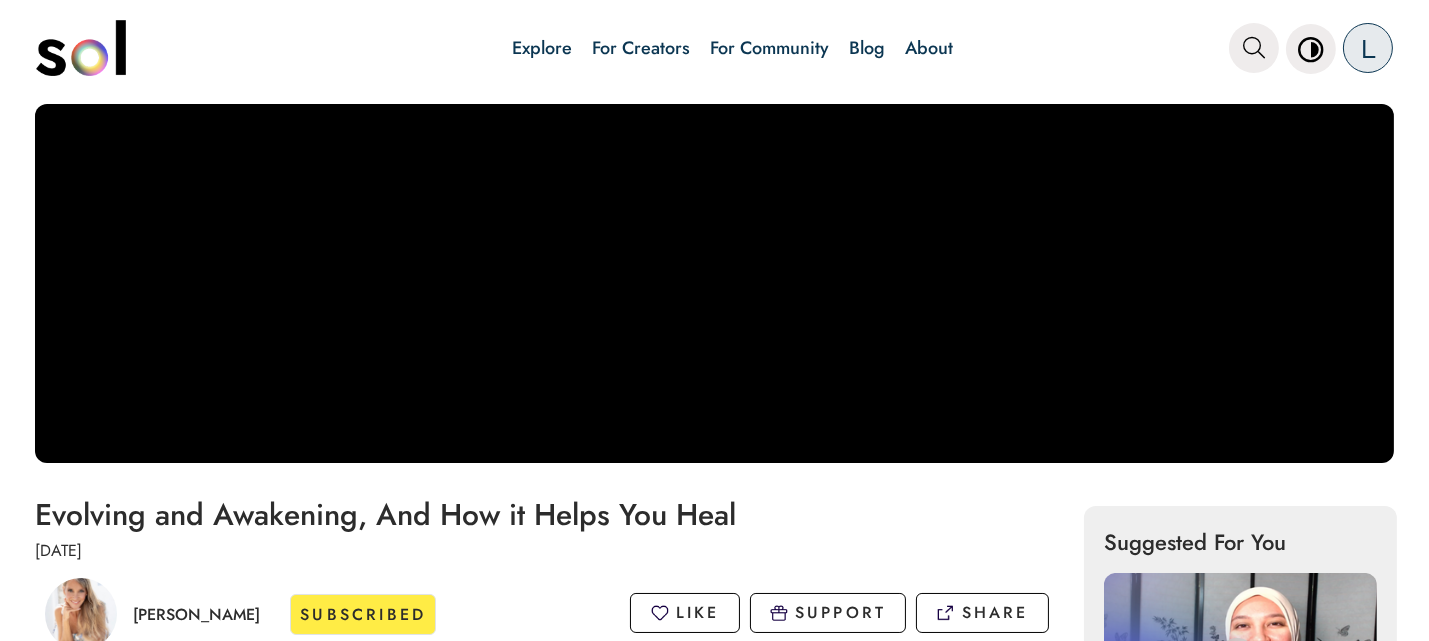 click on "Explore For Creators For Community Blog About L" at bounding box center (815, 48) 